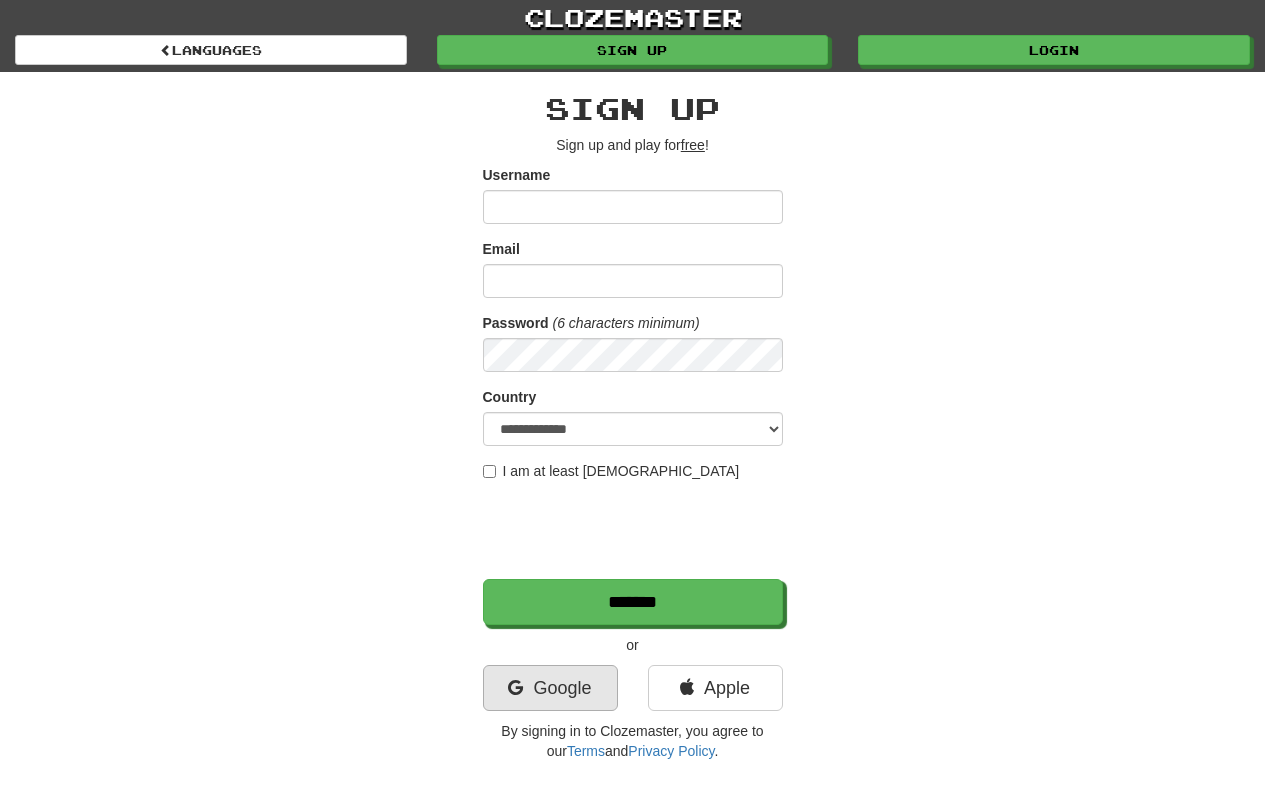 scroll, scrollTop: 0, scrollLeft: 0, axis: both 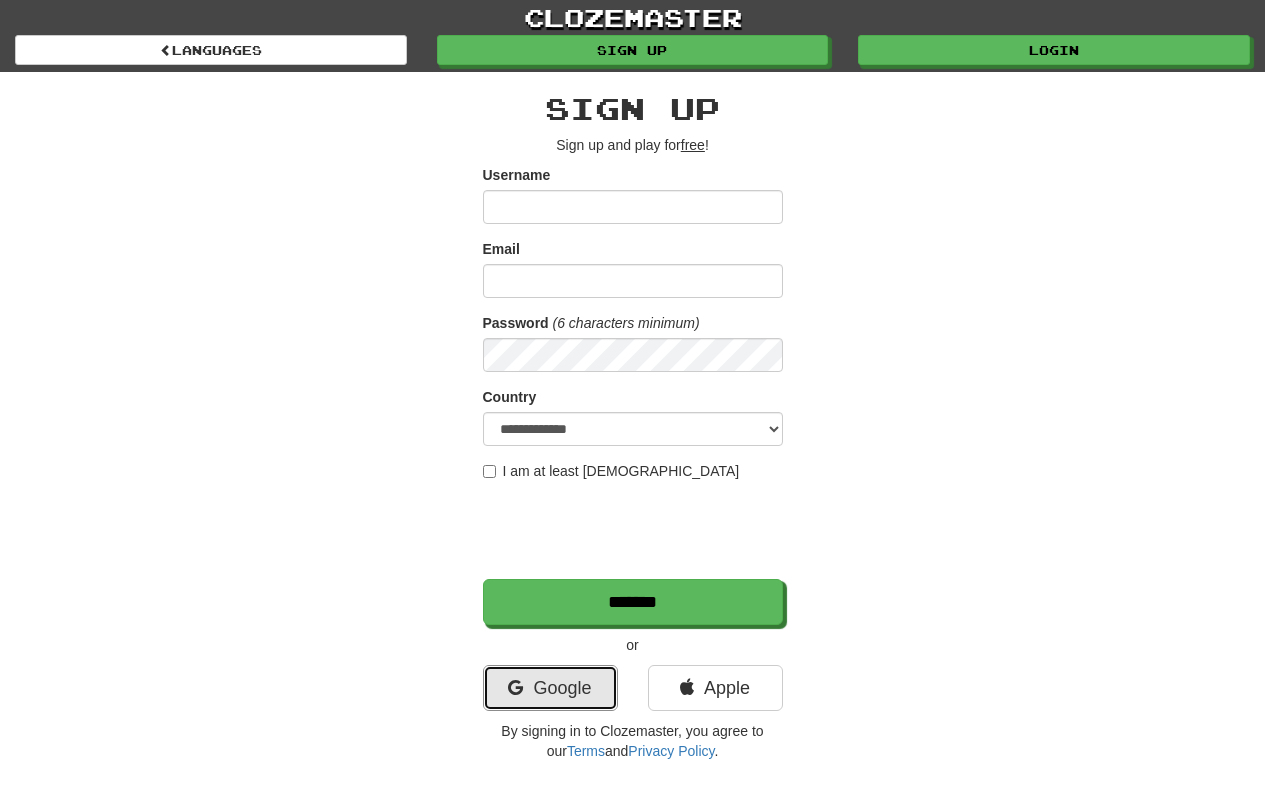 click on "Google" at bounding box center [550, 688] 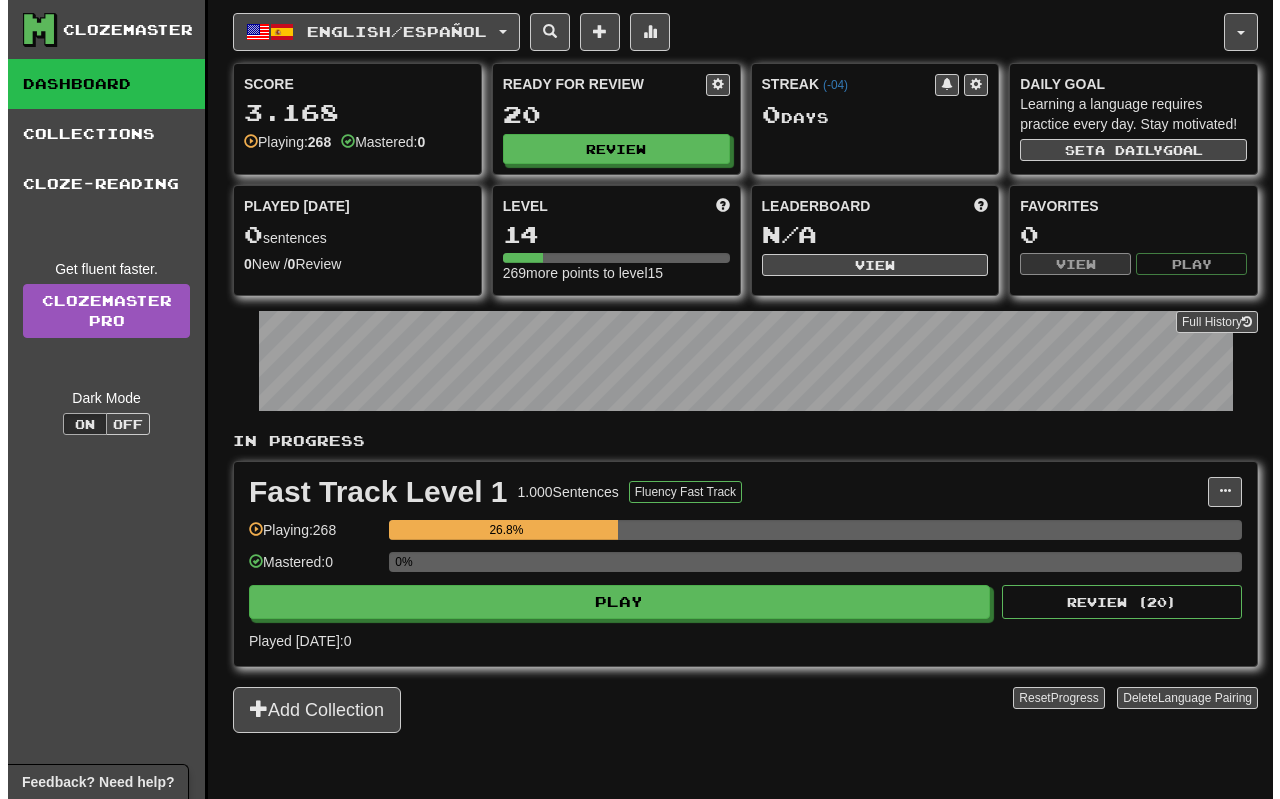 scroll, scrollTop: 0, scrollLeft: 0, axis: both 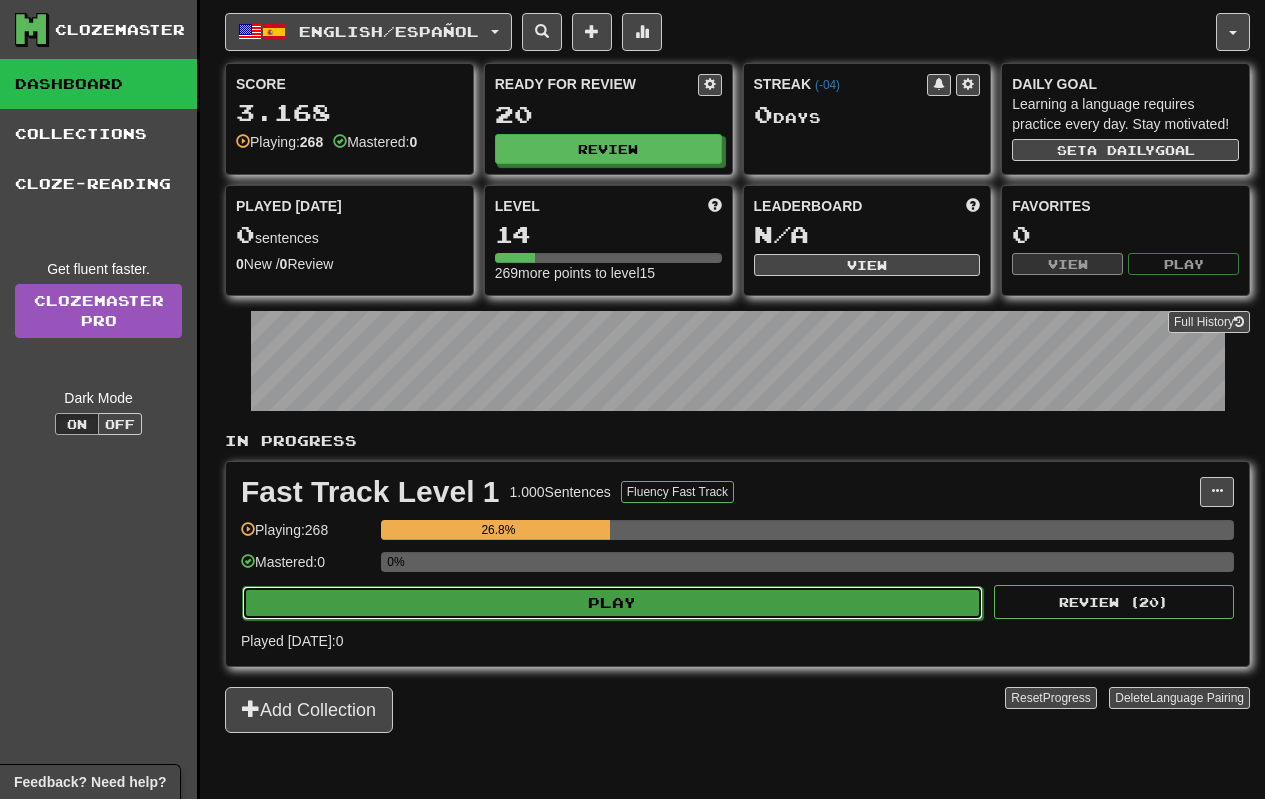 click on "Play" at bounding box center [612, 603] 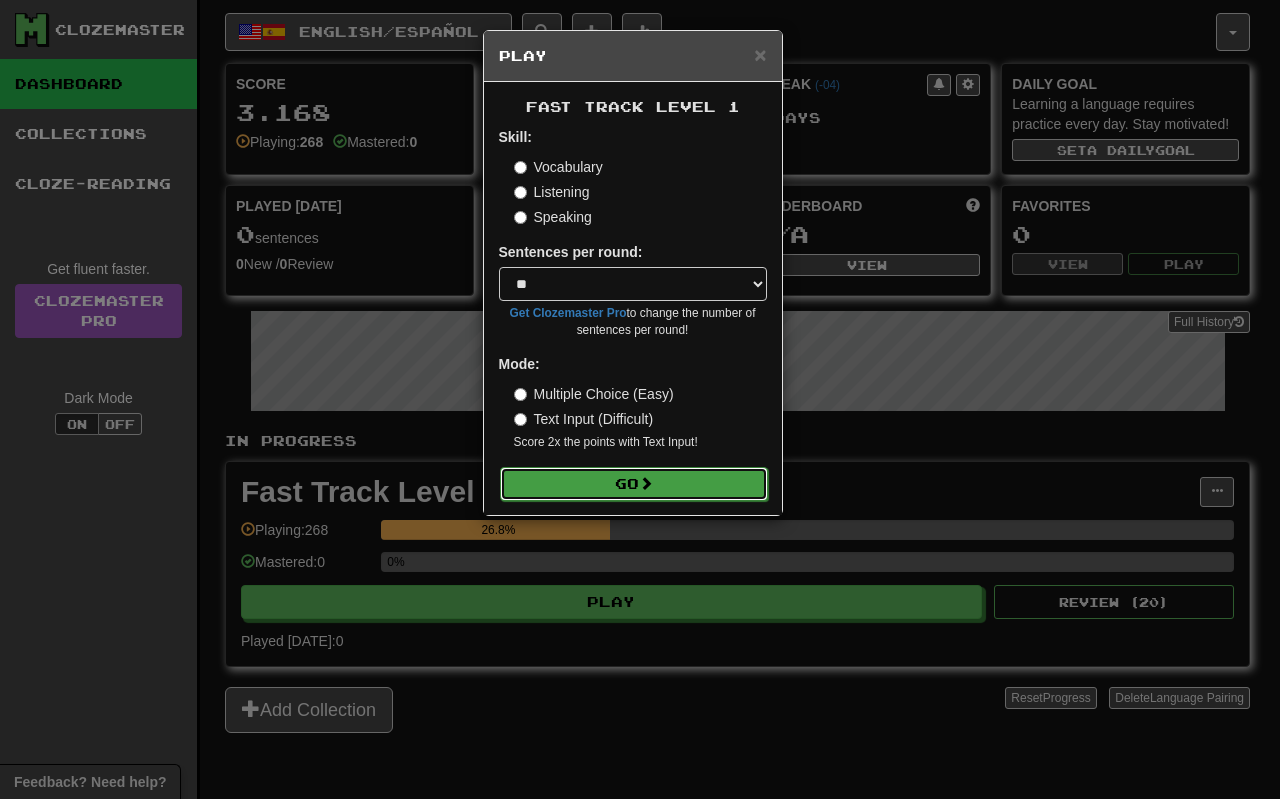 click on "Go" at bounding box center [634, 484] 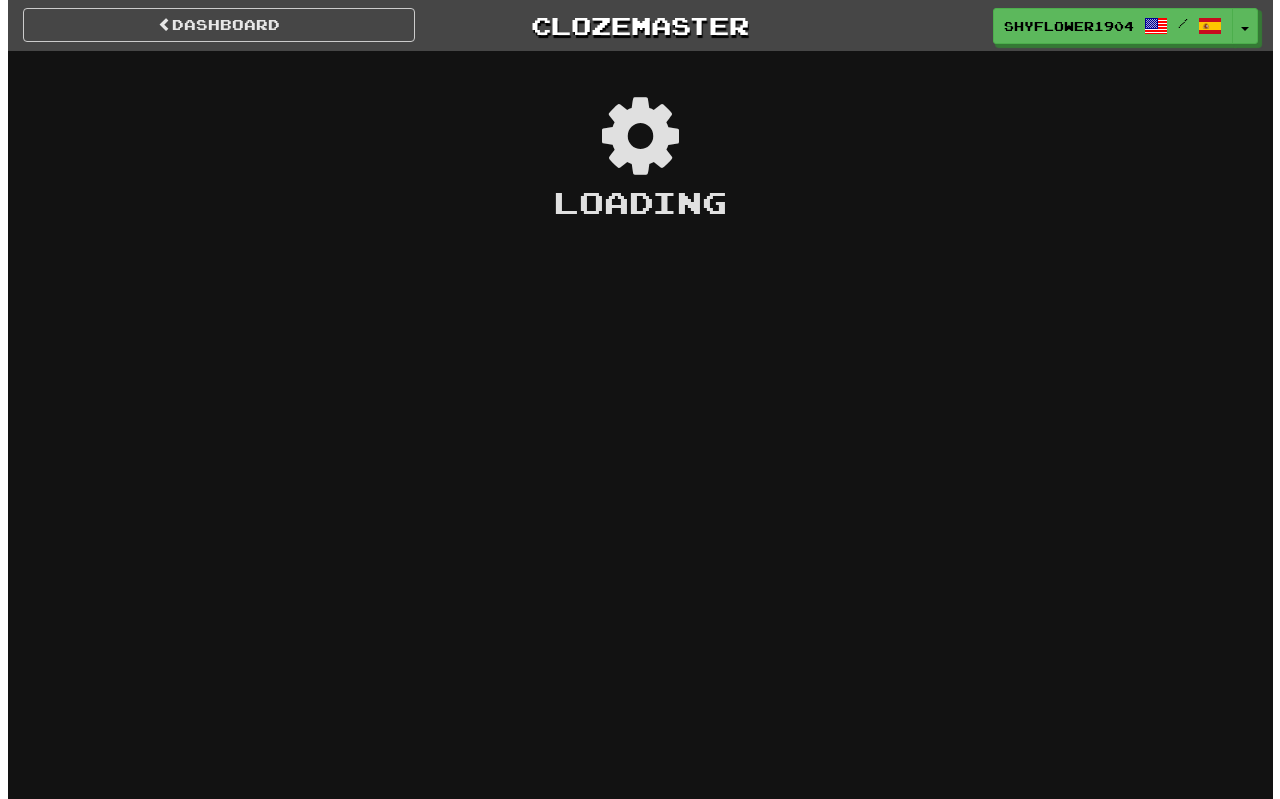 scroll, scrollTop: 0, scrollLeft: 0, axis: both 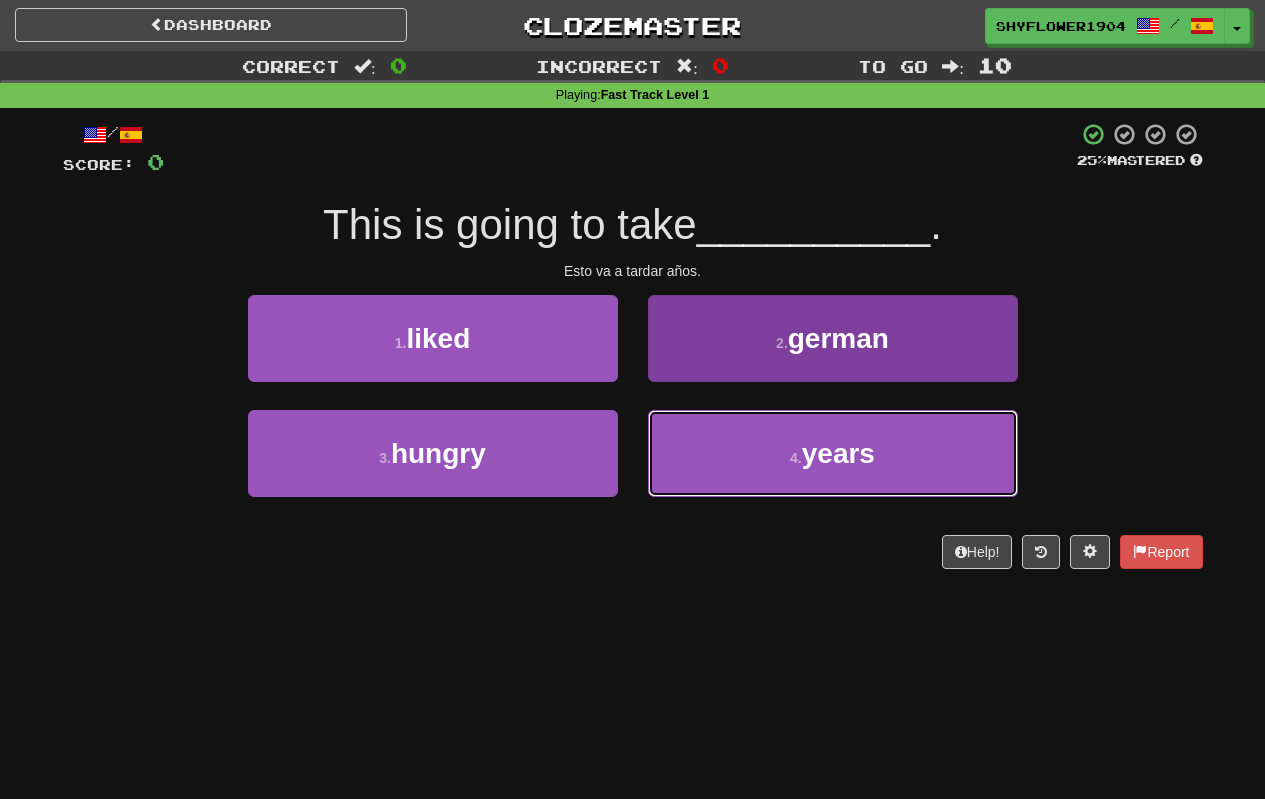 click on "4 .  years" at bounding box center (833, 453) 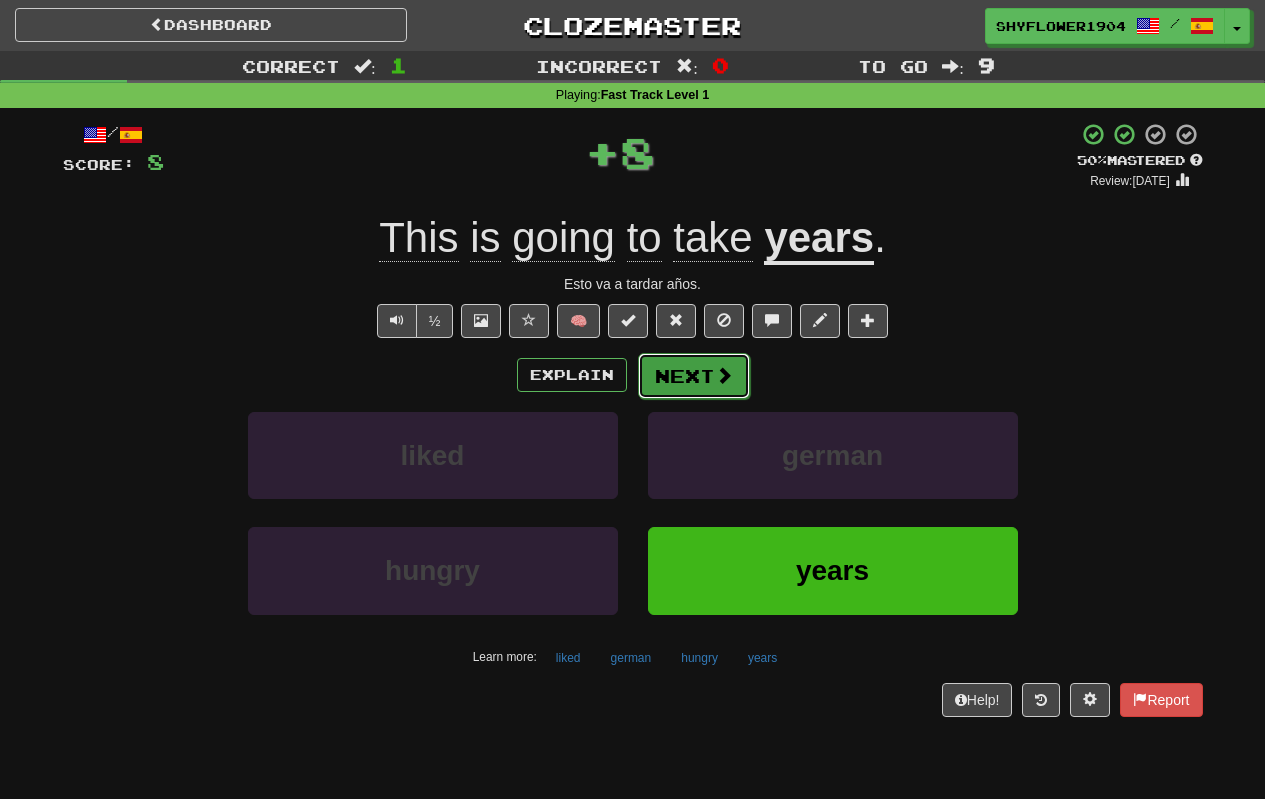 click on "Next" at bounding box center [694, 376] 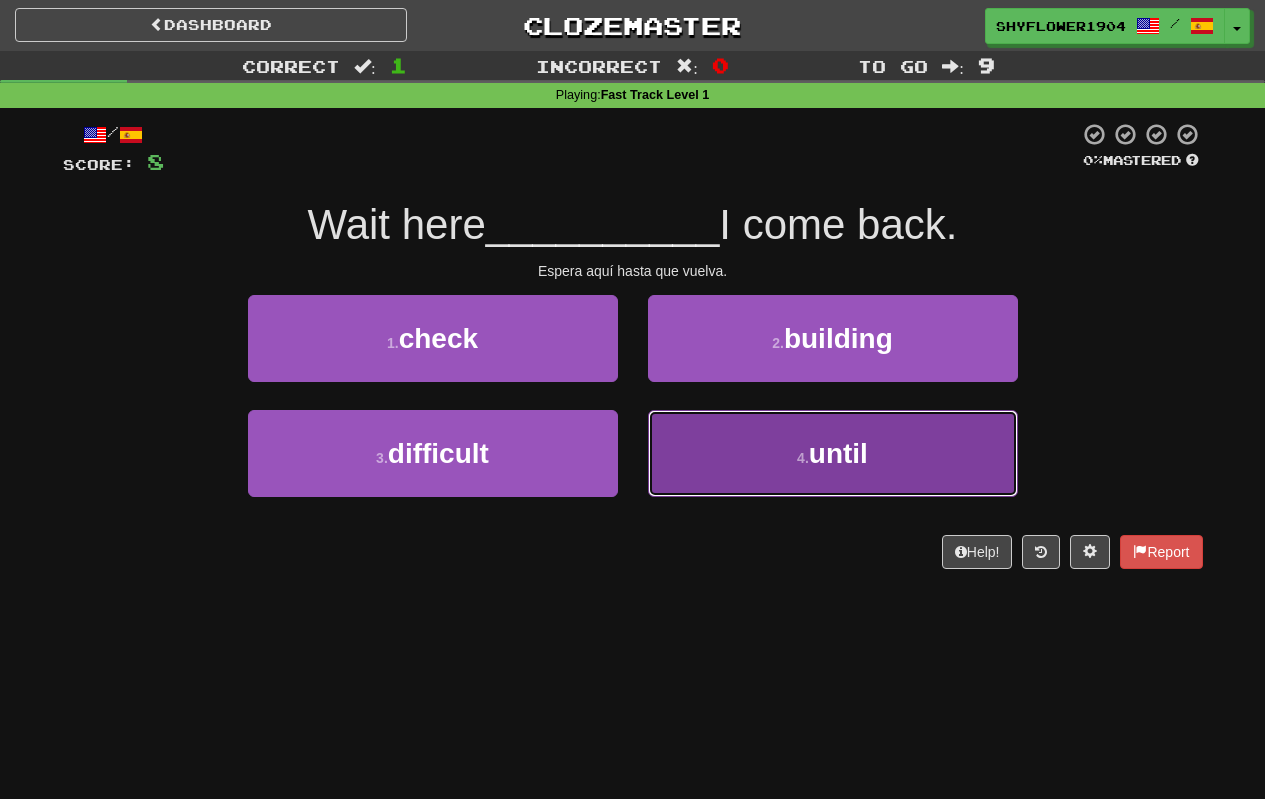 click on "4 .  until" at bounding box center (833, 453) 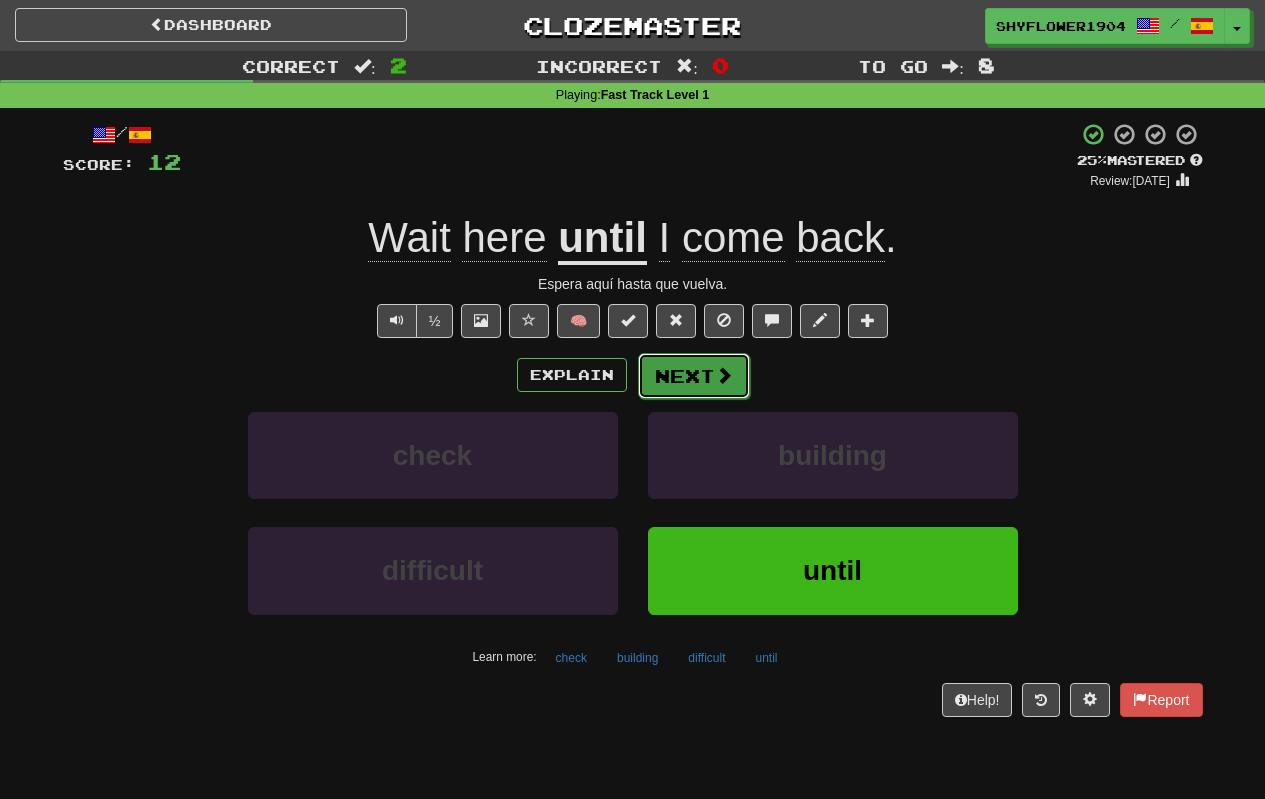 click on "Next" at bounding box center (694, 376) 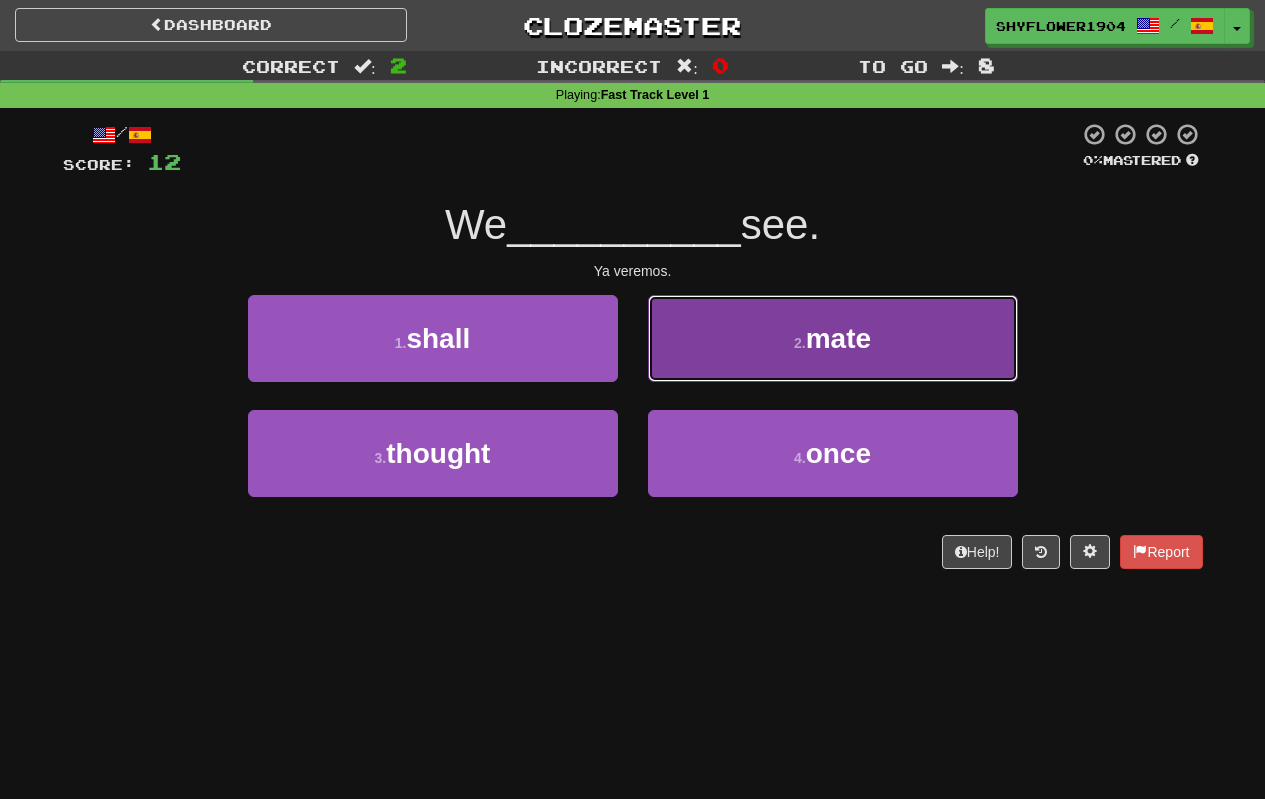click on "2 .  mate" at bounding box center [833, 338] 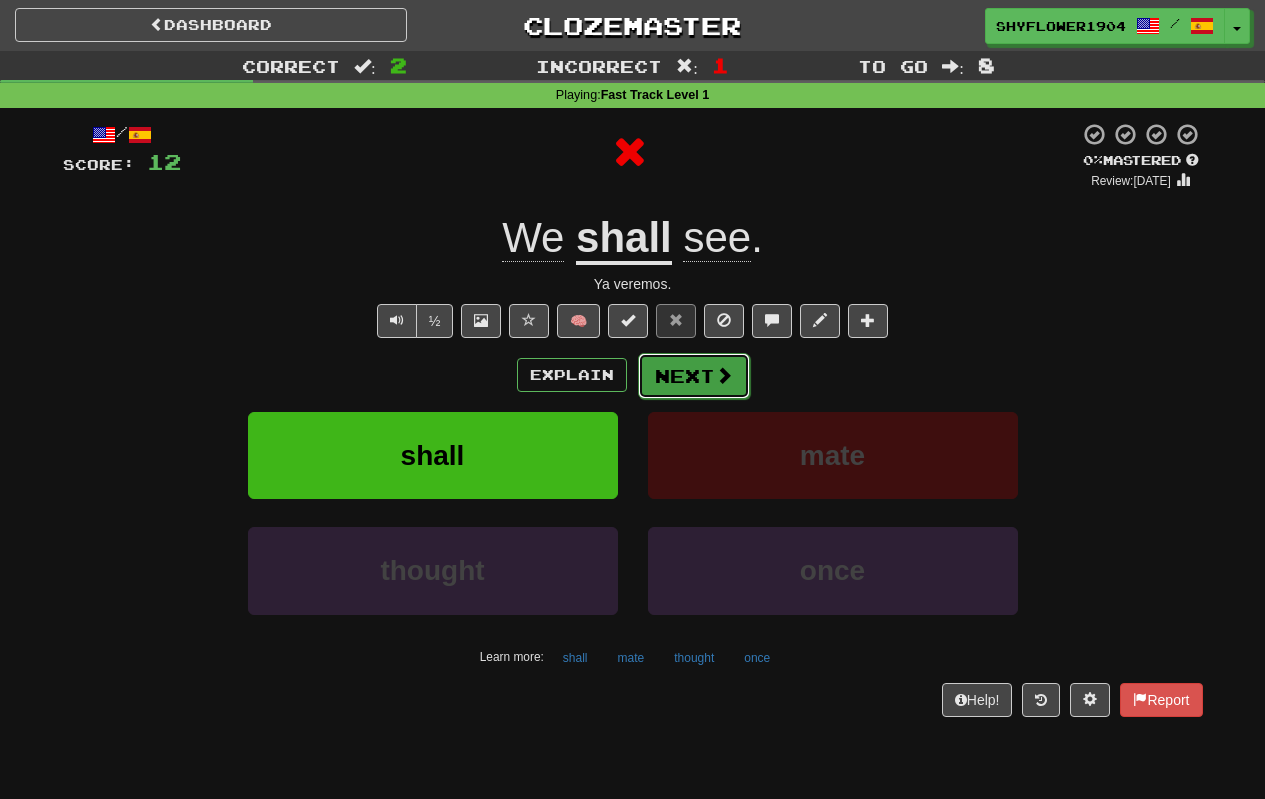 click on "Next" at bounding box center (694, 376) 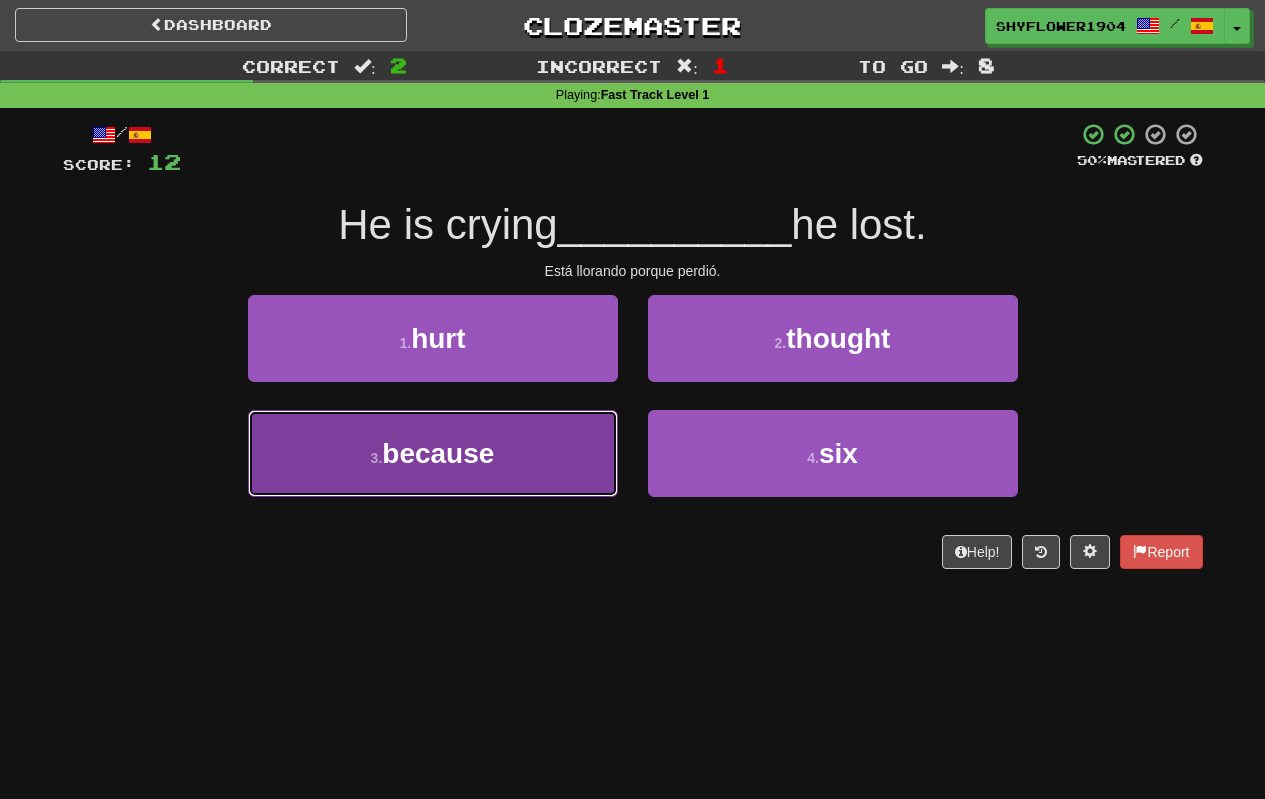 click on "because" at bounding box center (438, 453) 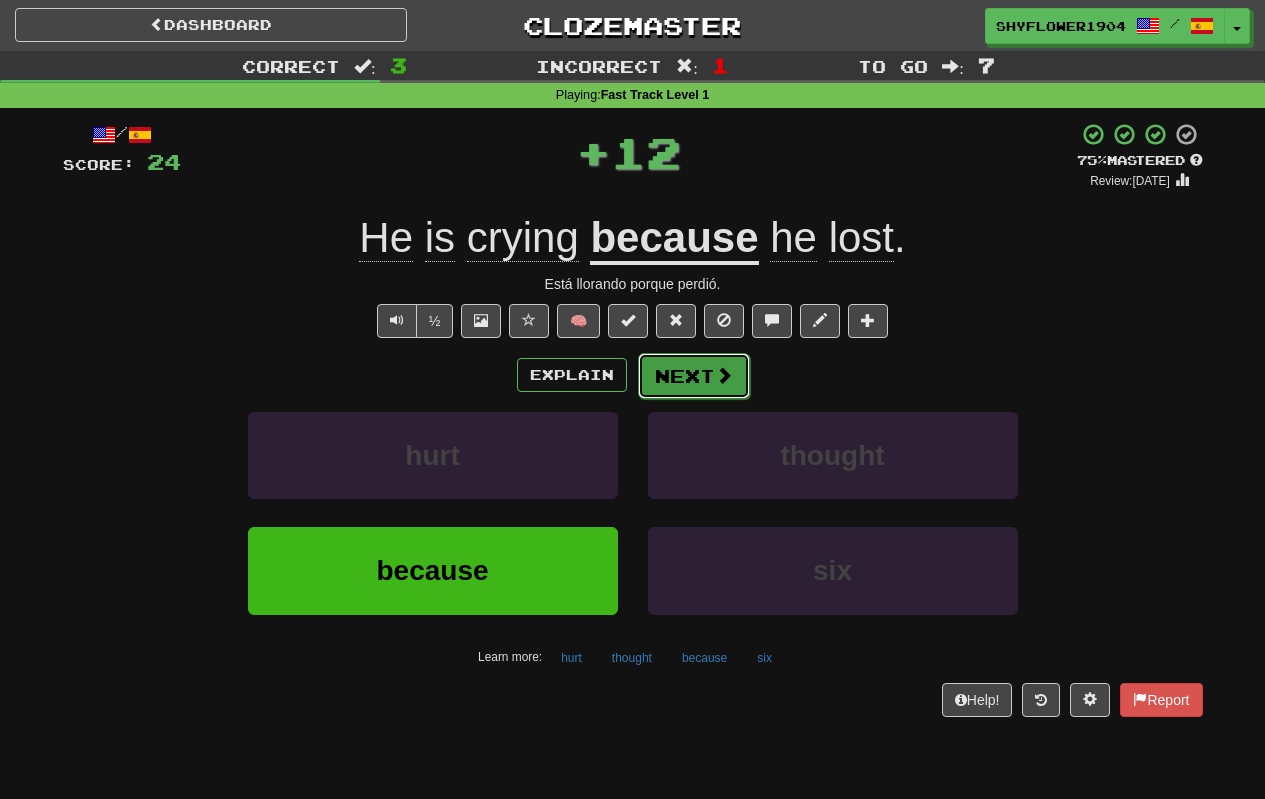 click on "Next" at bounding box center [694, 376] 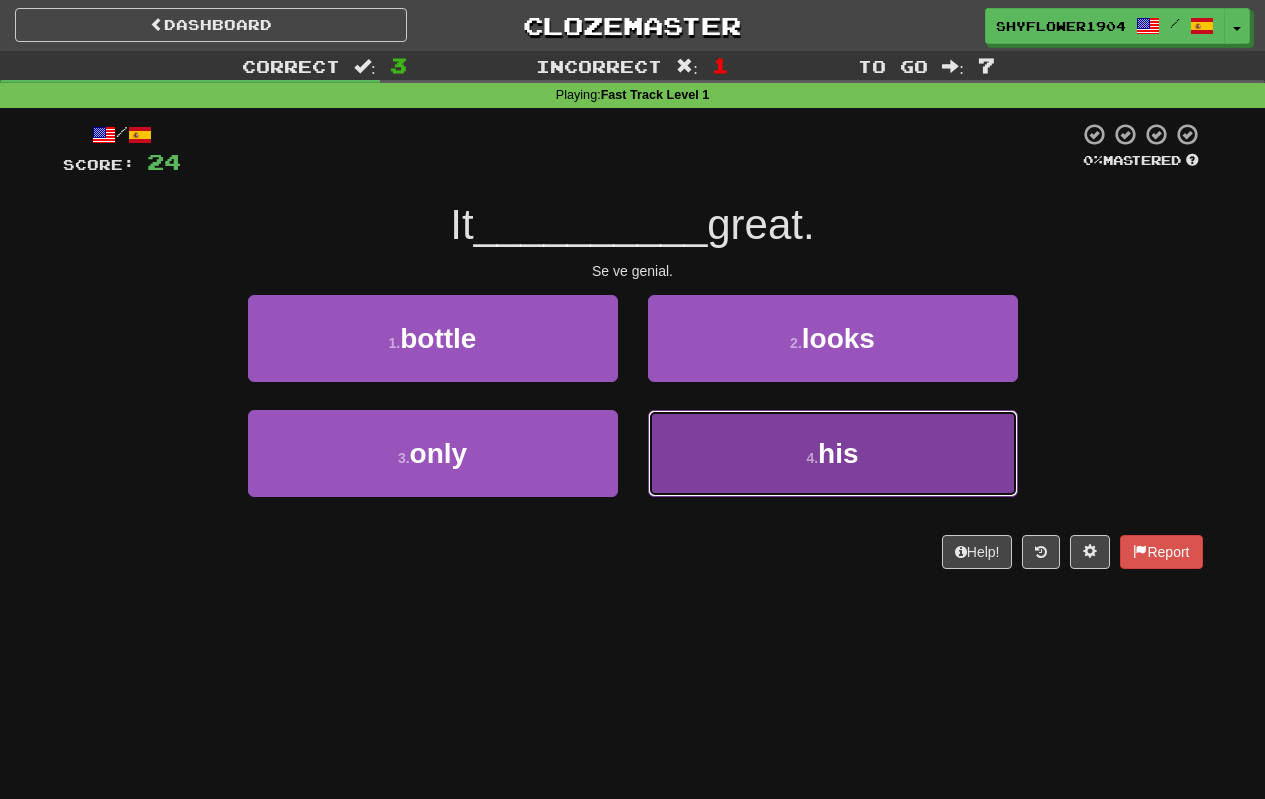 click on "4 .  his" at bounding box center (833, 453) 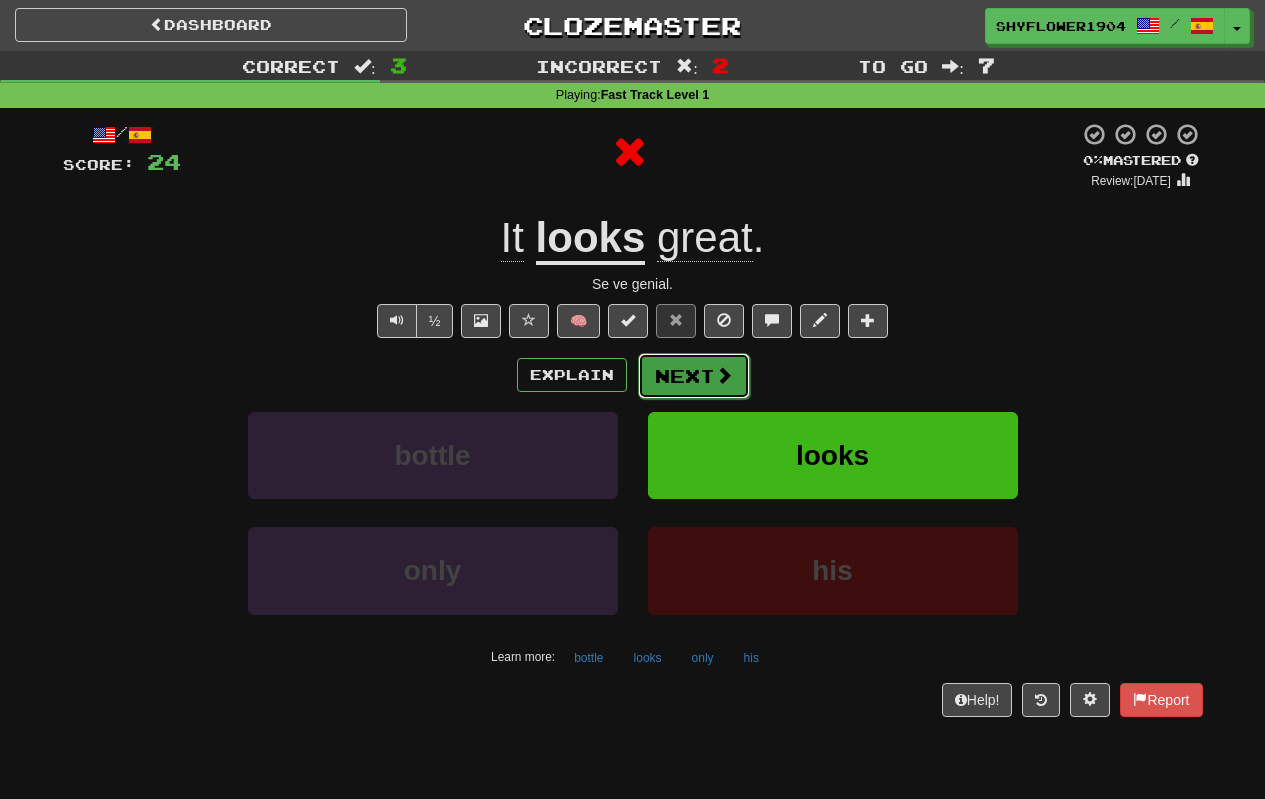 click on "Next" at bounding box center [694, 376] 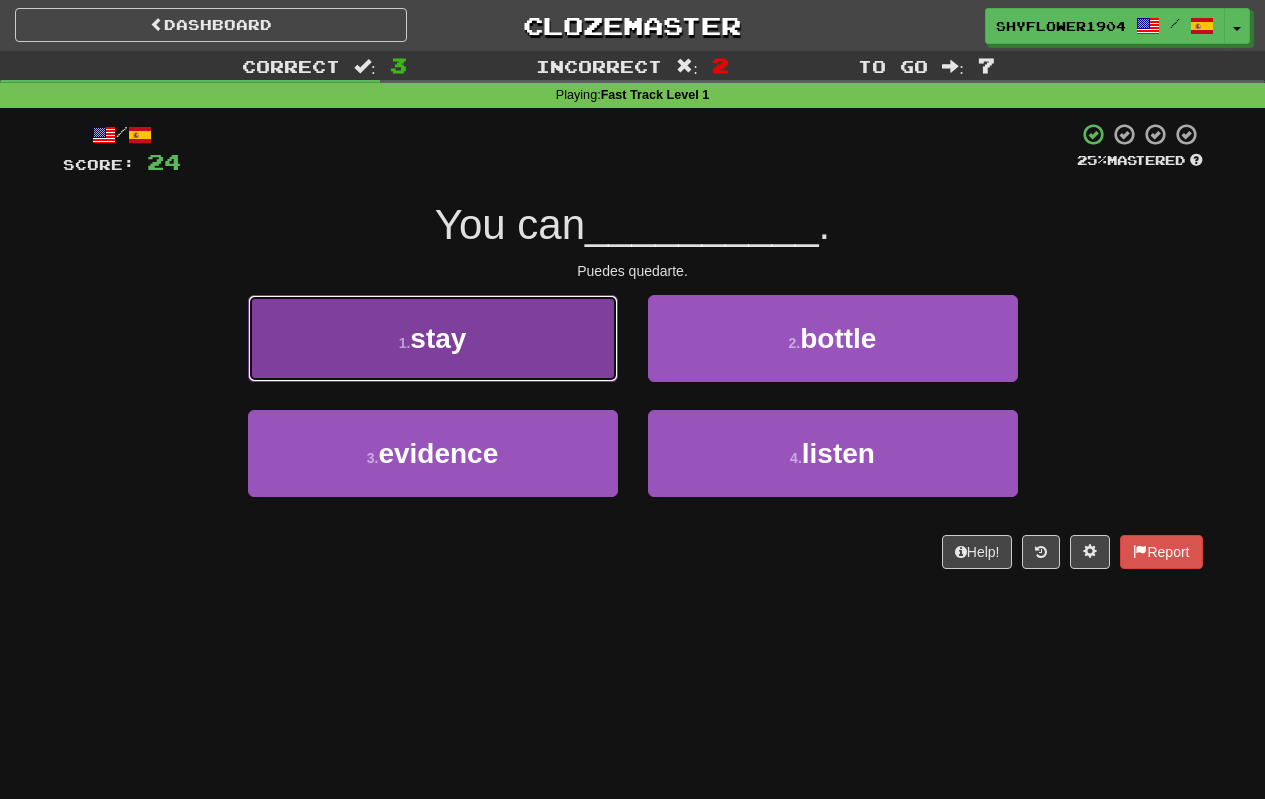 click on "1 .  stay" at bounding box center [433, 338] 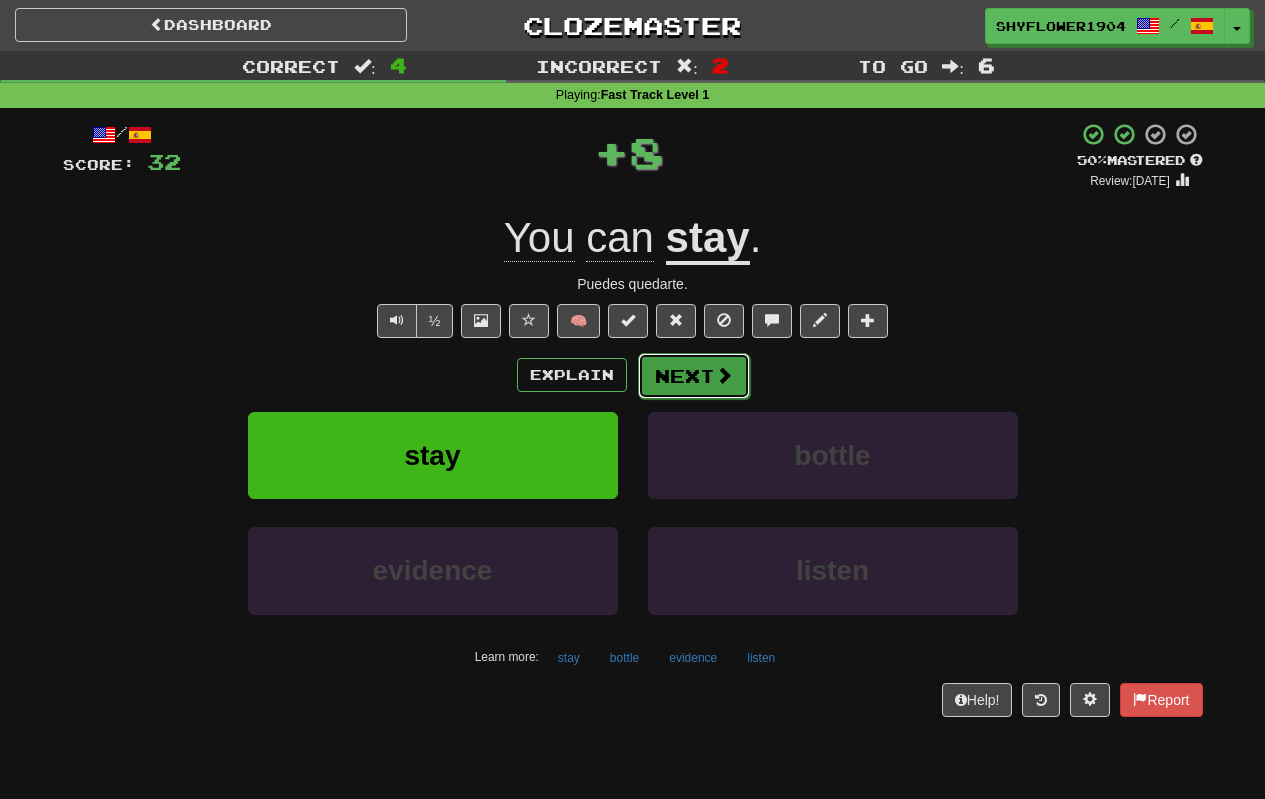 click on "Next" at bounding box center (694, 376) 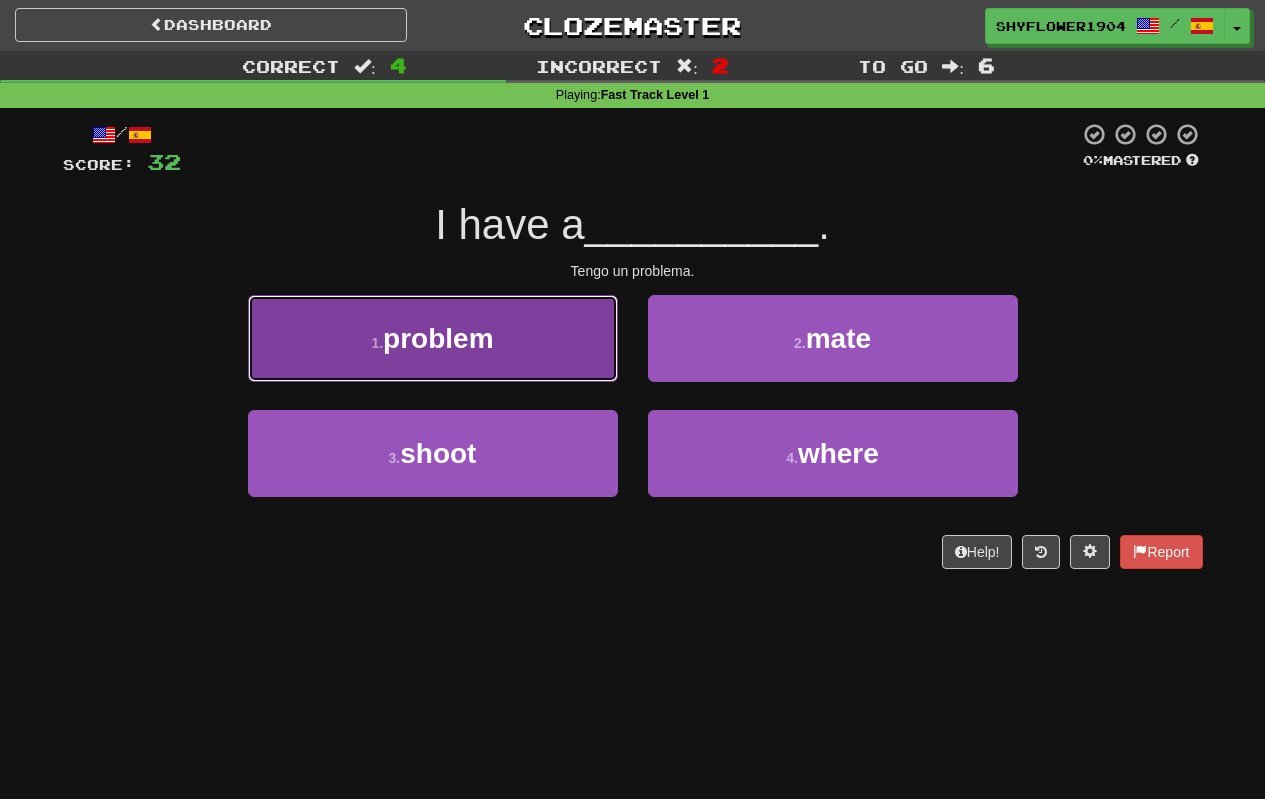 click on "1 .  problem" at bounding box center (433, 338) 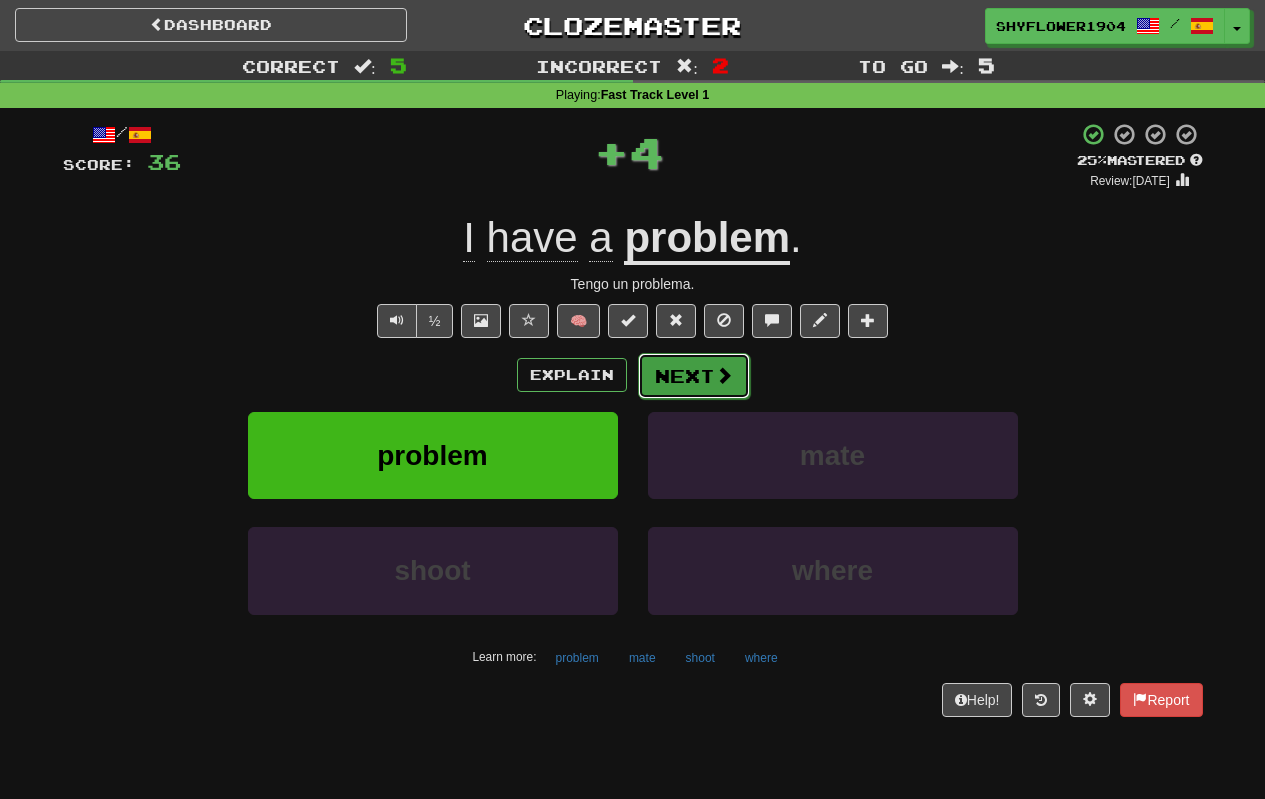 click on "Next" at bounding box center [694, 376] 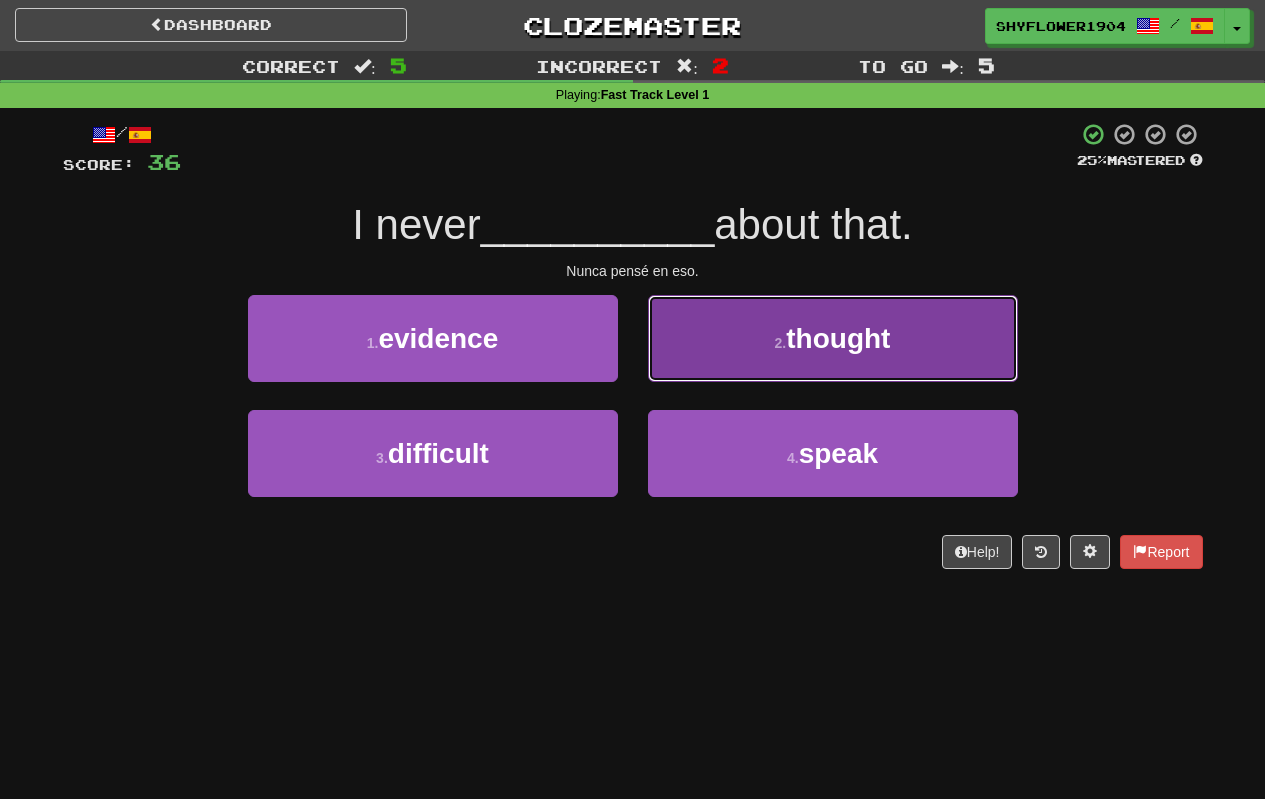 click on "2 ." at bounding box center [781, 343] 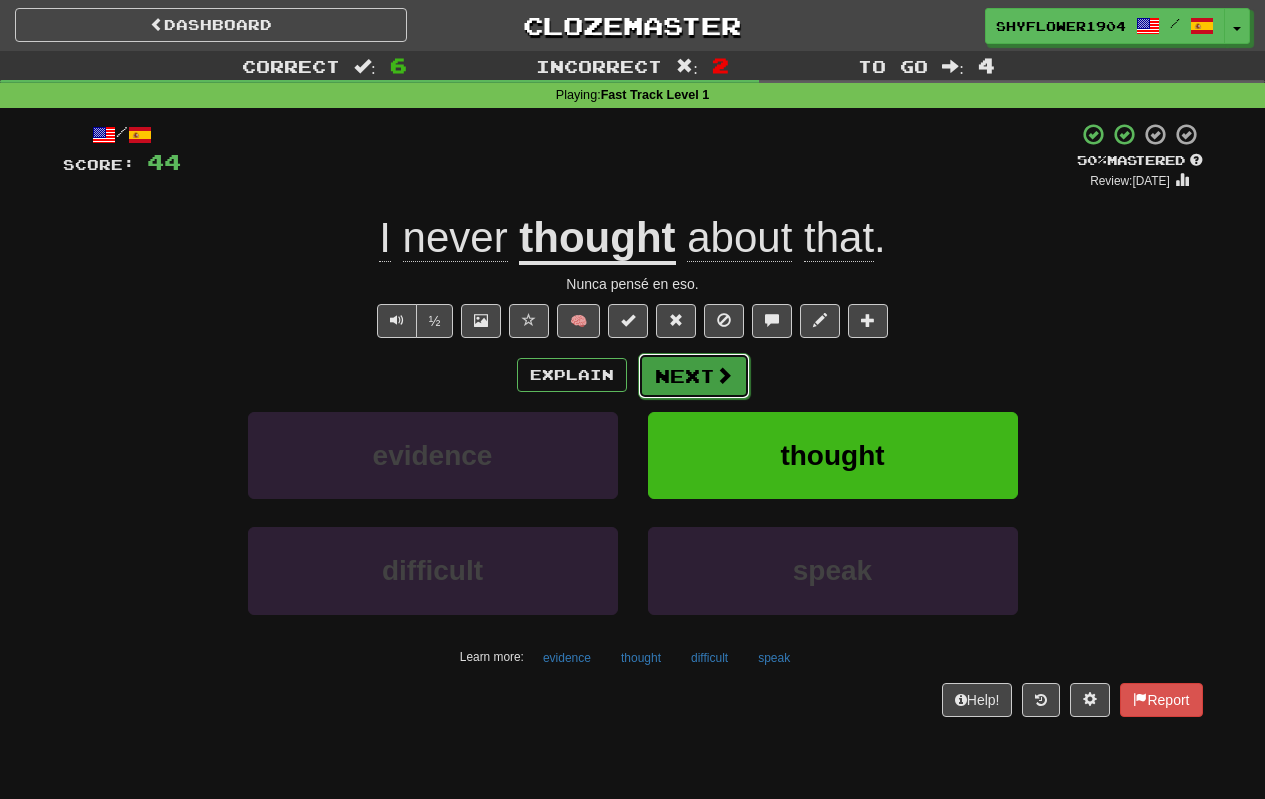 click on "Next" at bounding box center [694, 376] 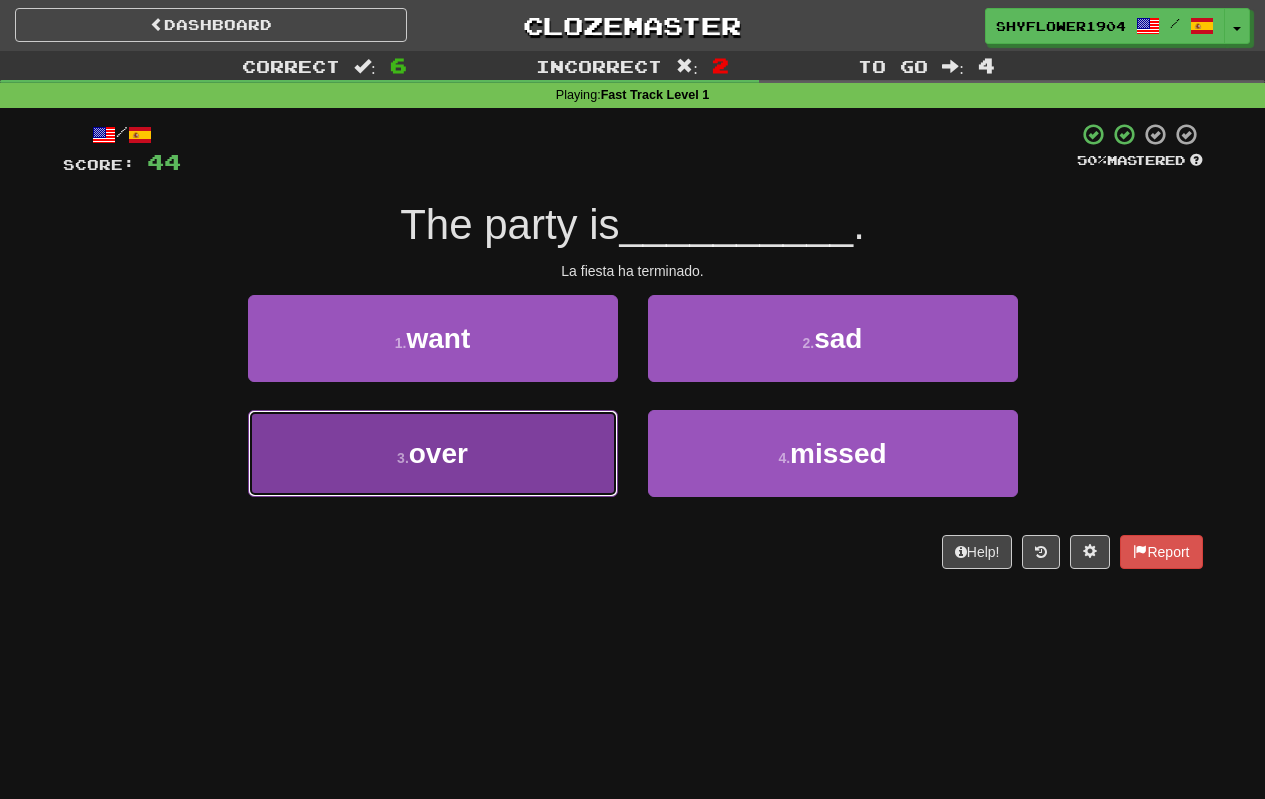 click on "3 .  over" at bounding box center (433, 453) 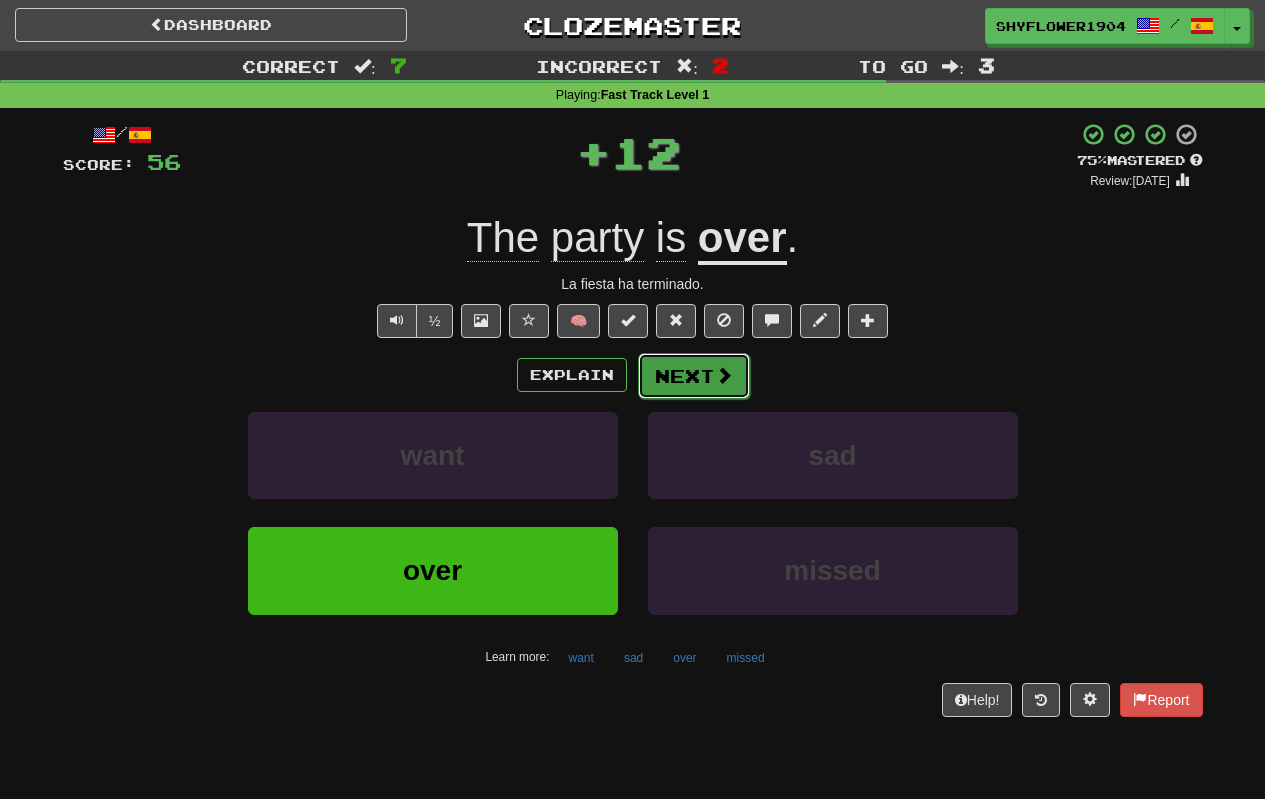 click on "Next" at bounding box center (694, 376) 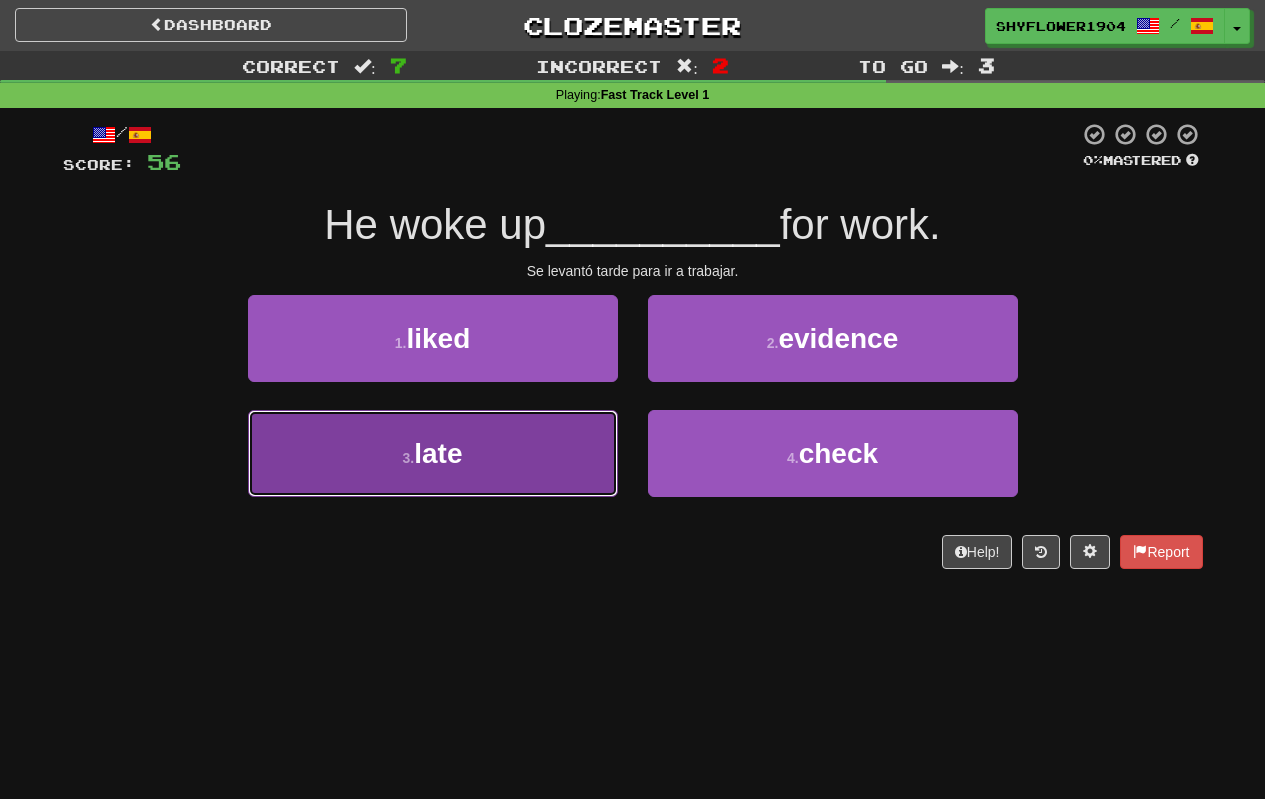 click on "late" at bounding box center [438, 453] 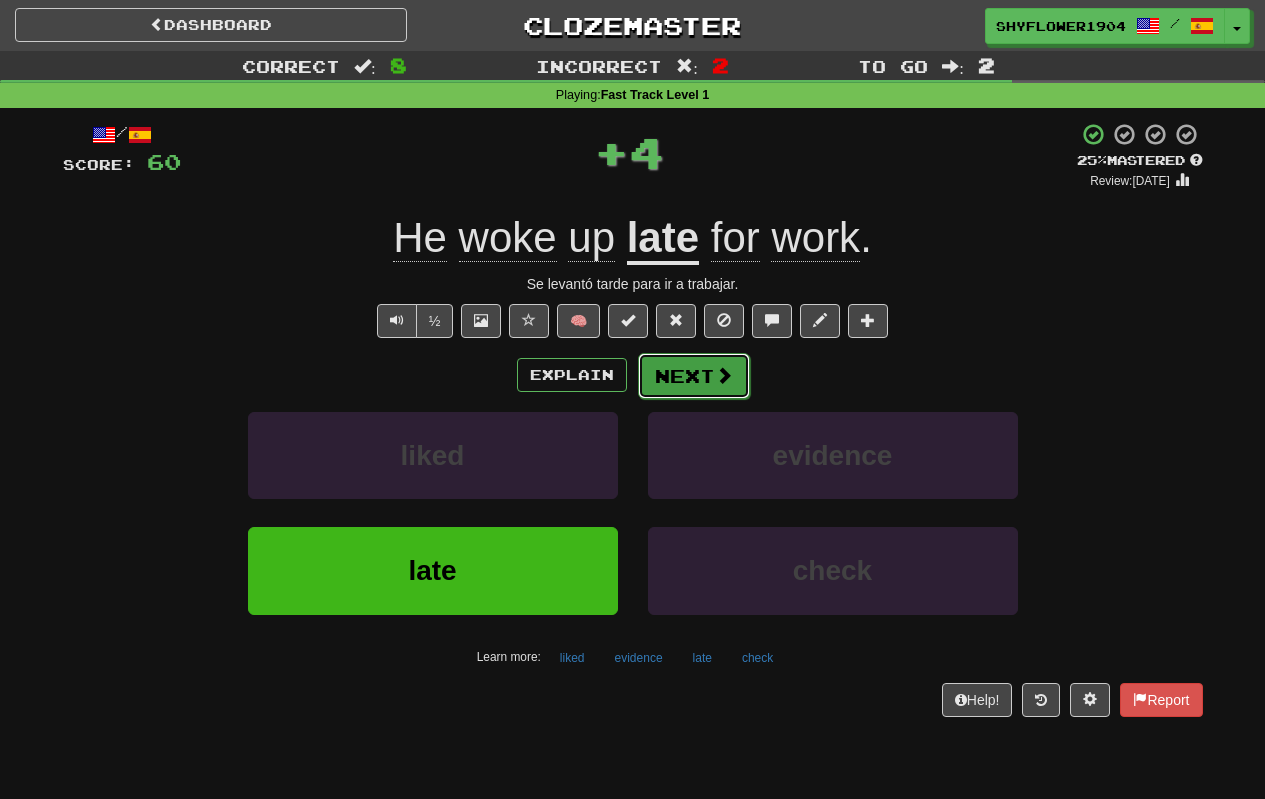click on "Next" at bounding box center [694, 376] 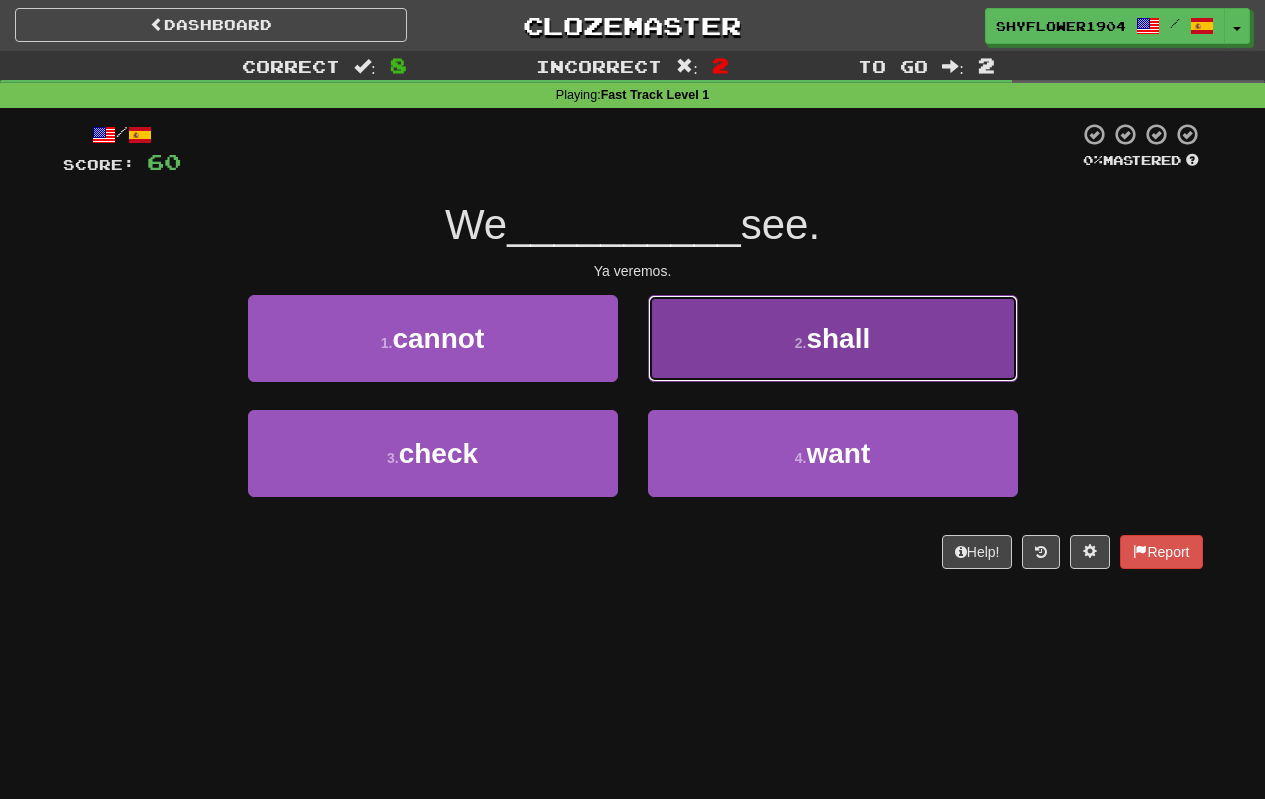 click on "shall" at bounding box center (838, 338) 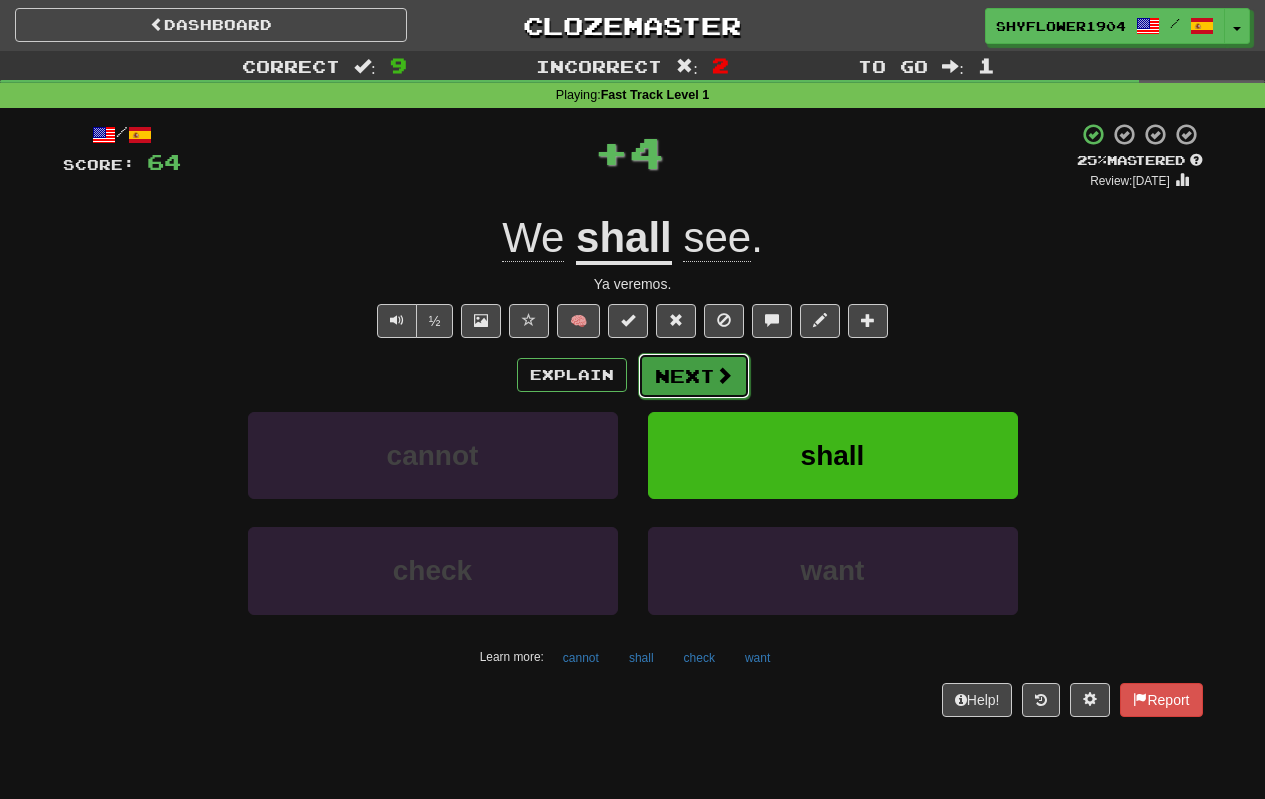 click at bounding box center (724, 375) 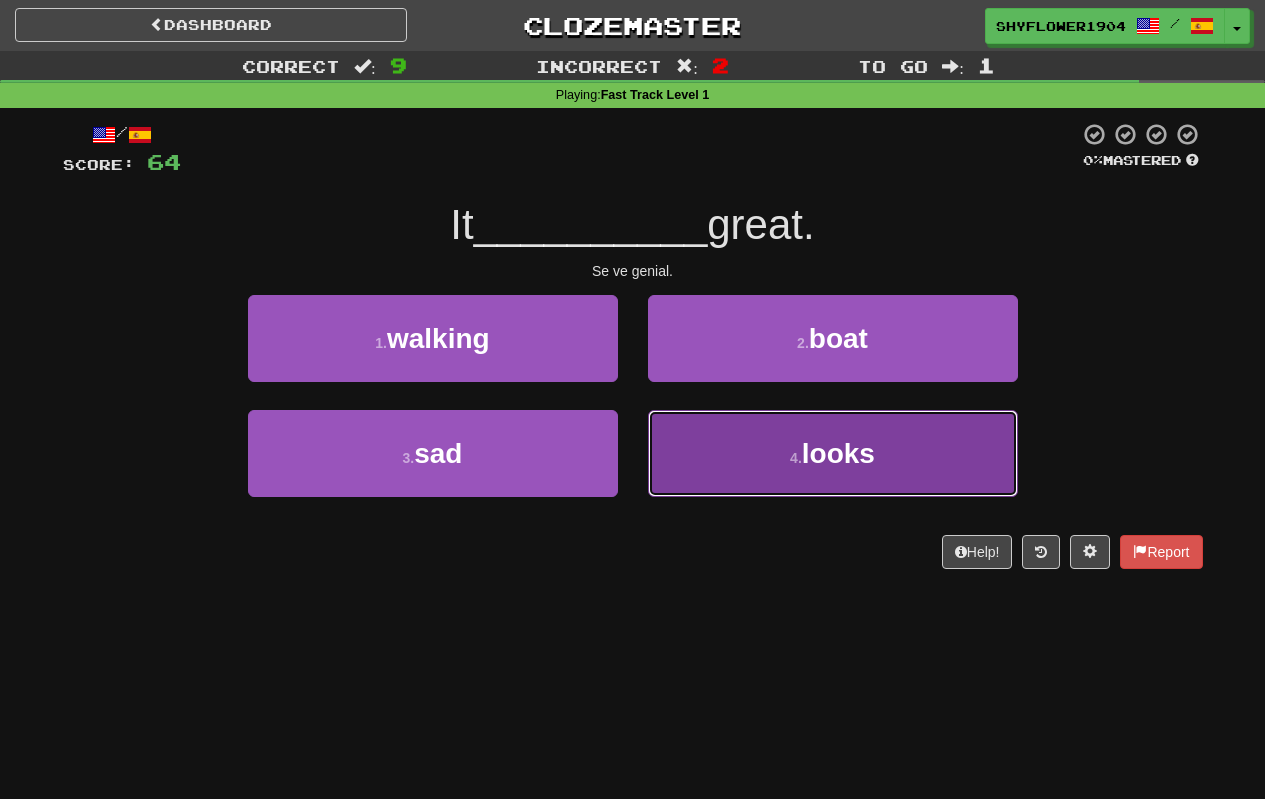 click on "looks" at bounding box center [838, 453] 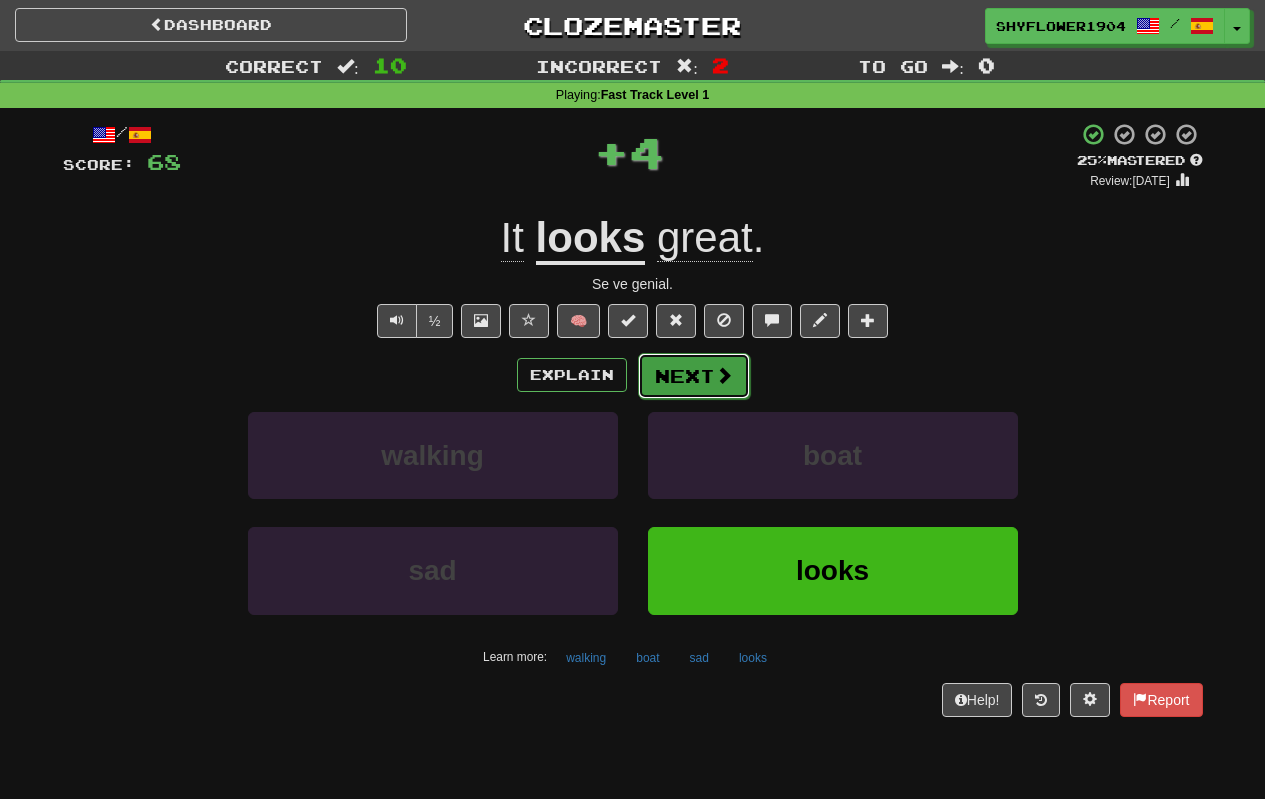 click on "Next" at bounding box center (694, 376) 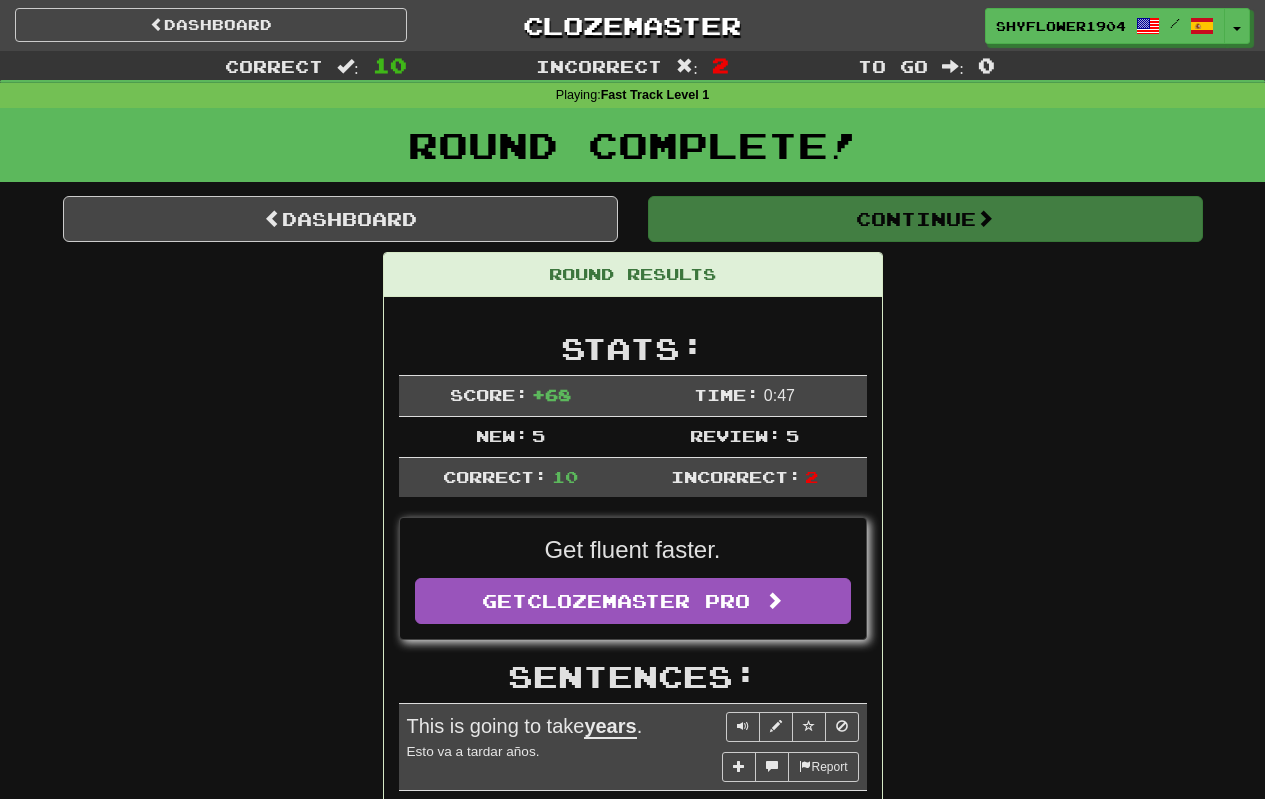 click on "Dashboard Continue  Round Results Stats: Score:   + 68 Time:   0 : 47 New:   5 Review:   5 Correct:   10 Incorrect:   2 Get fluent faster. Get  Clozemaster Pro   Sentences:  Report This is going to take  years . Esto va a tardar años.  Report Wait here  until  I come back. Espera aquí hasta que vuelva.  Report We  shall  see. Ya veremos.  Report He is crying  because  he lost. Está llorando porque perdió.  Report It  looks  great. Se ve genial.  Report You can  stay . Puedes quedarte.  Report I have a  problem . Tengo un problema.  Report I never  thought  about that. Nunca pensé en eso.  Report The party is  over . La fiesta ha terminado.  Report He woke up  late  for work. Se levantó tarde para ir a trabajar.  Dashboard Continue" at bounding box center [633, 923] 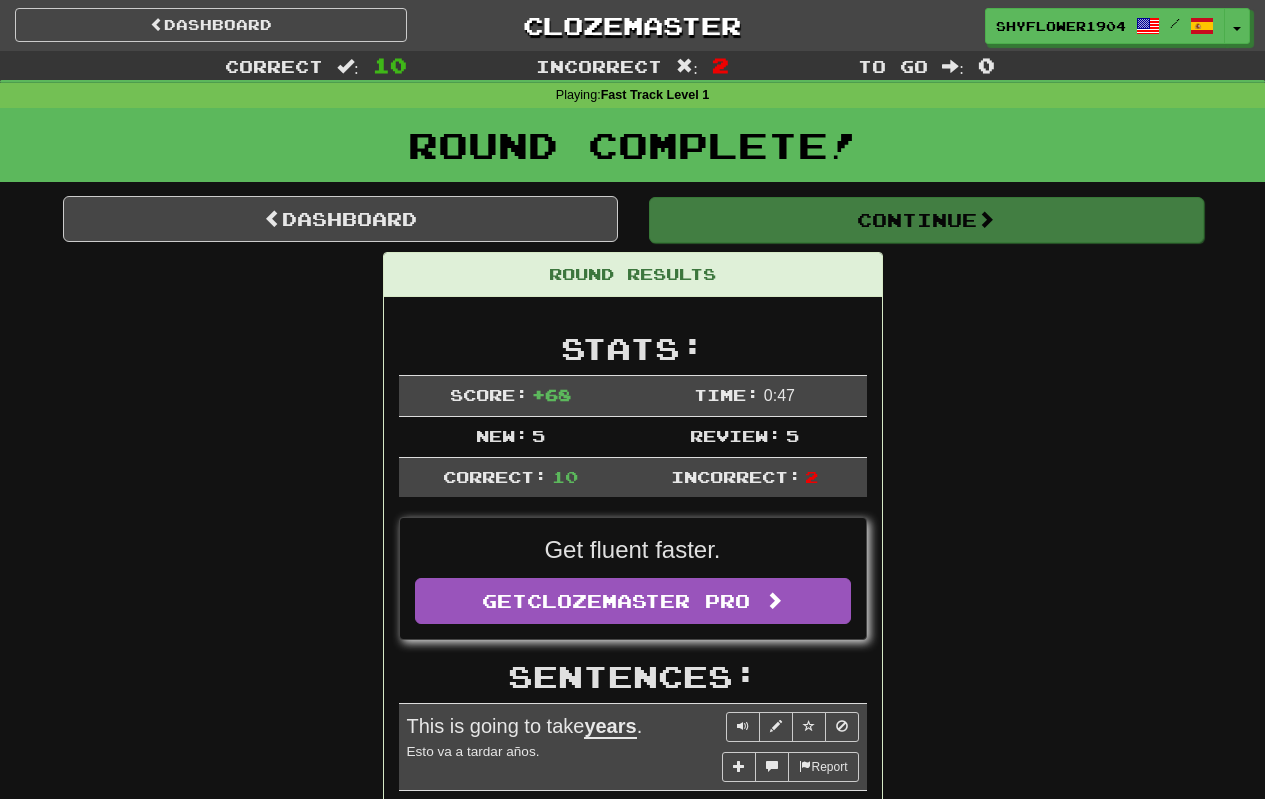 click on "Continue" at bounding box center (926, 220) 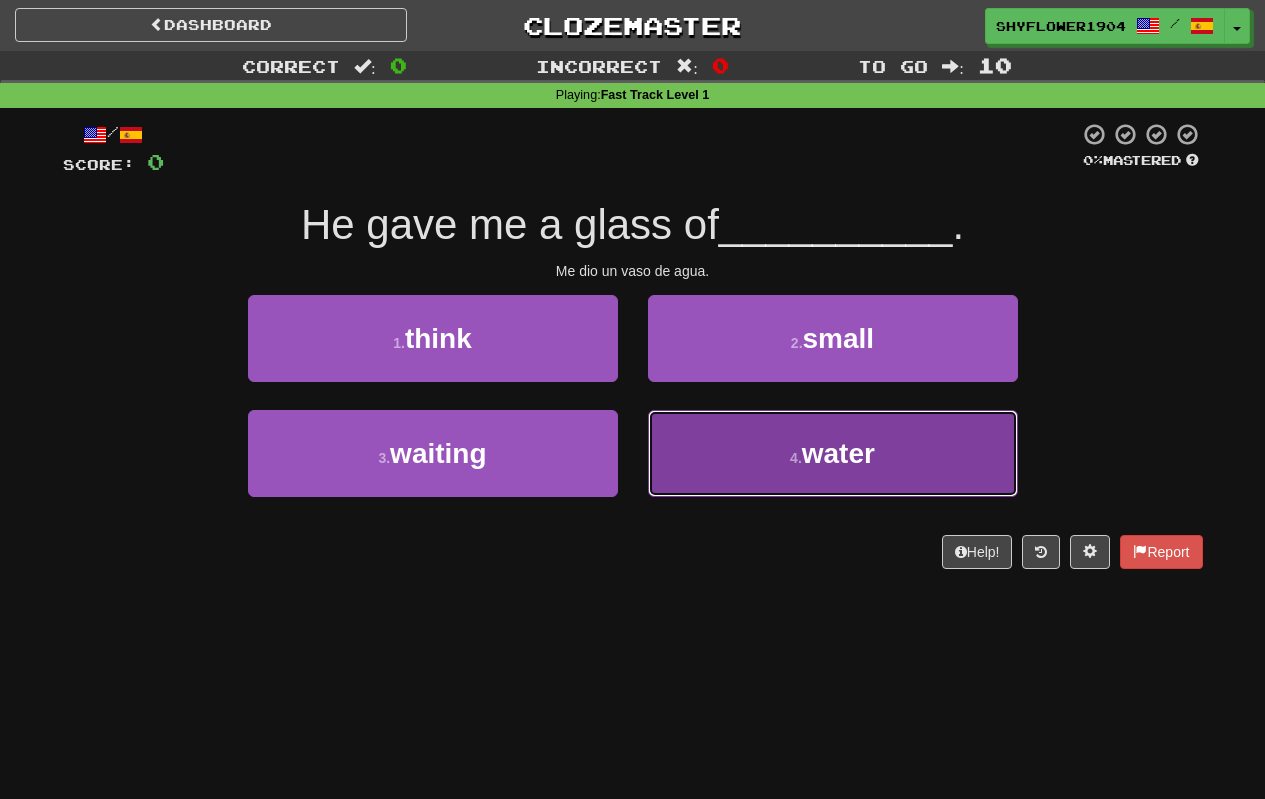click on "4 .  water" at bounding box center [833, 453] 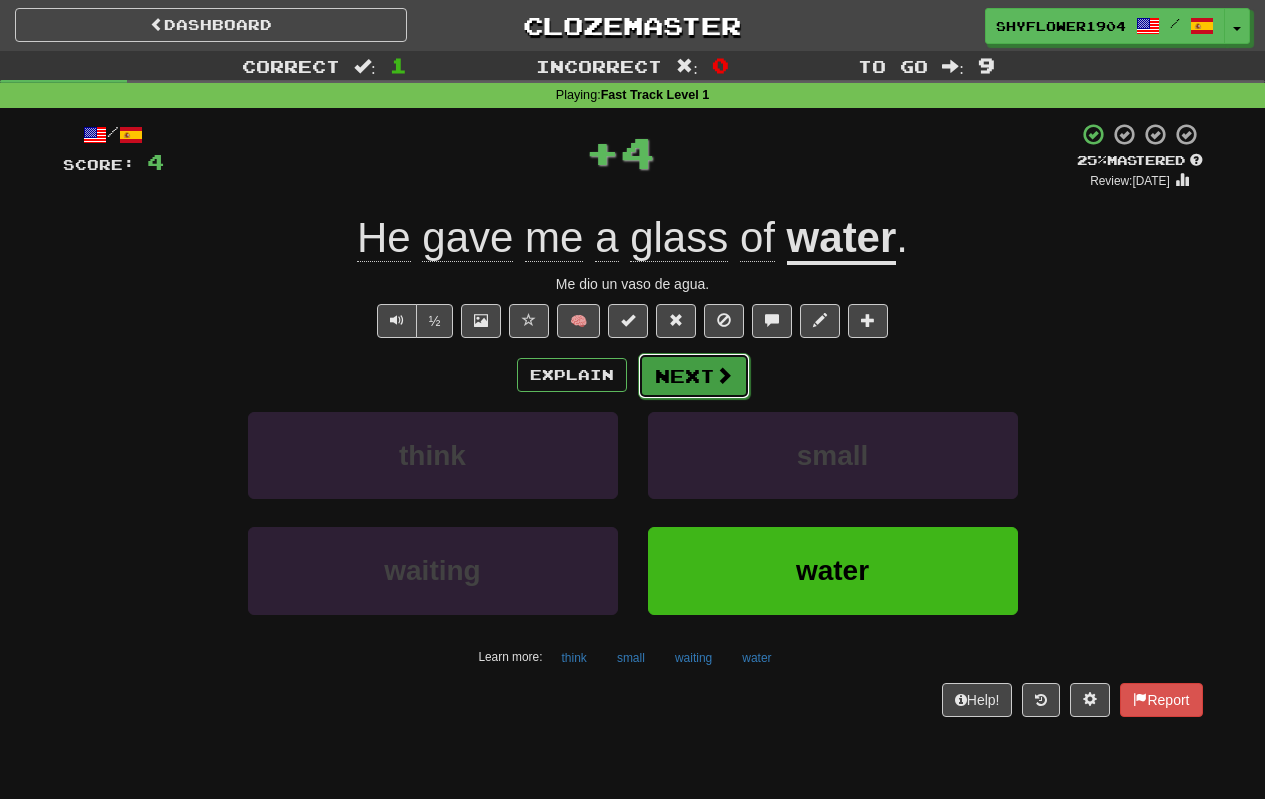 click on "Next" at bounding box center (694, 376) 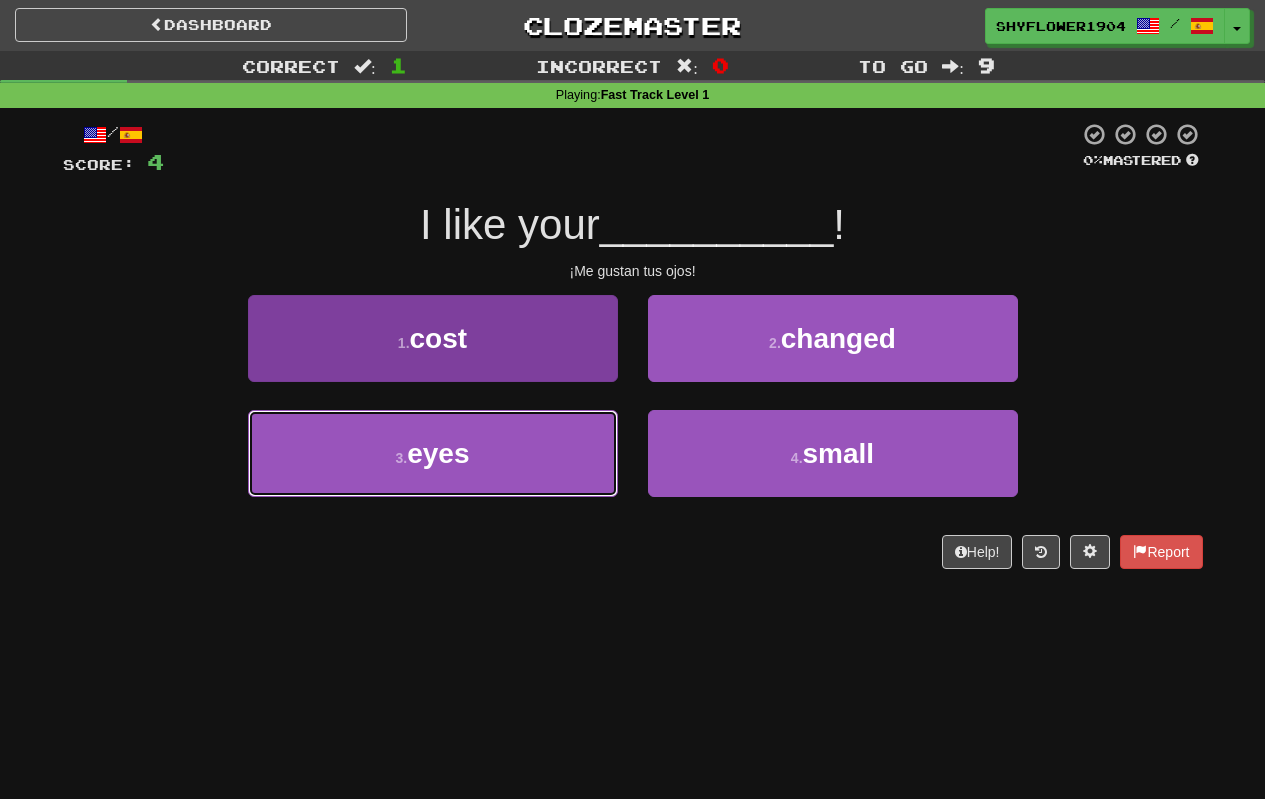 click on "3 .  eyes" at bounding box center (433, 453) 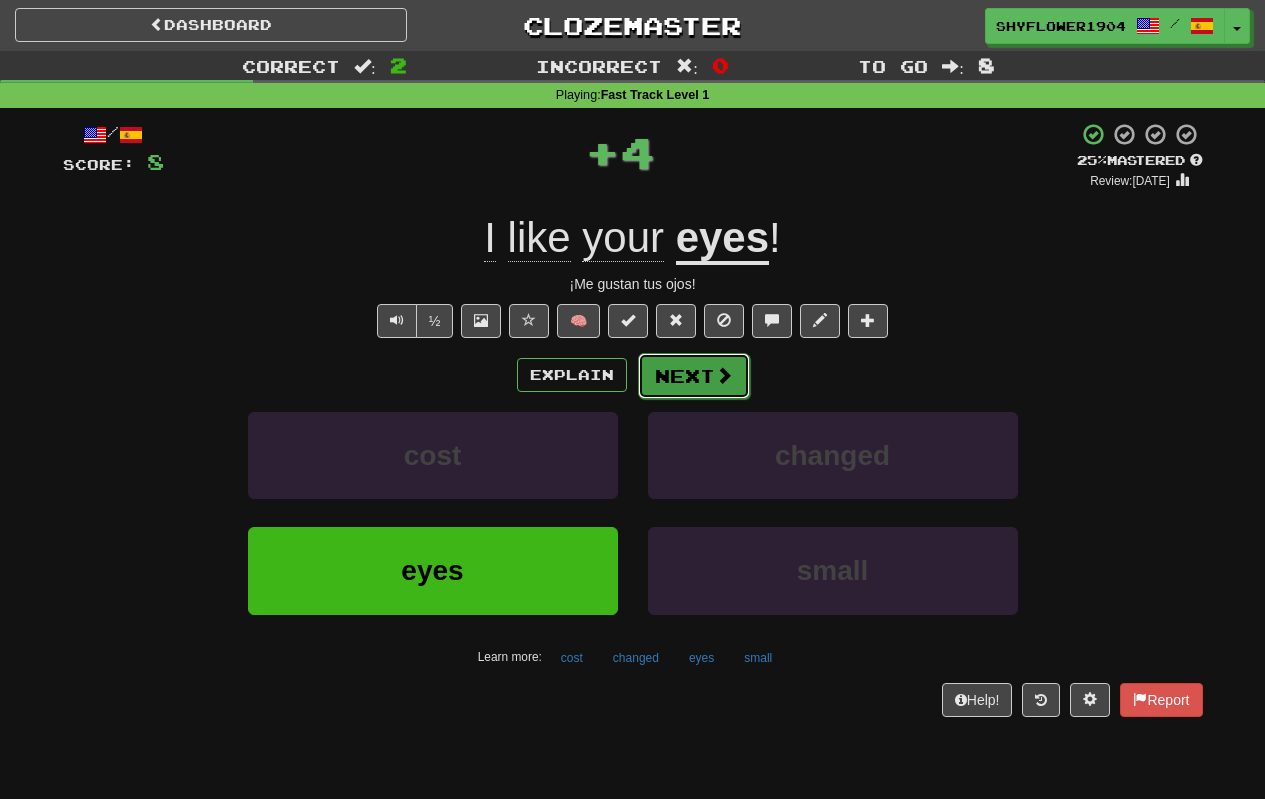 click on "Next" at bounding box center [694, 376] 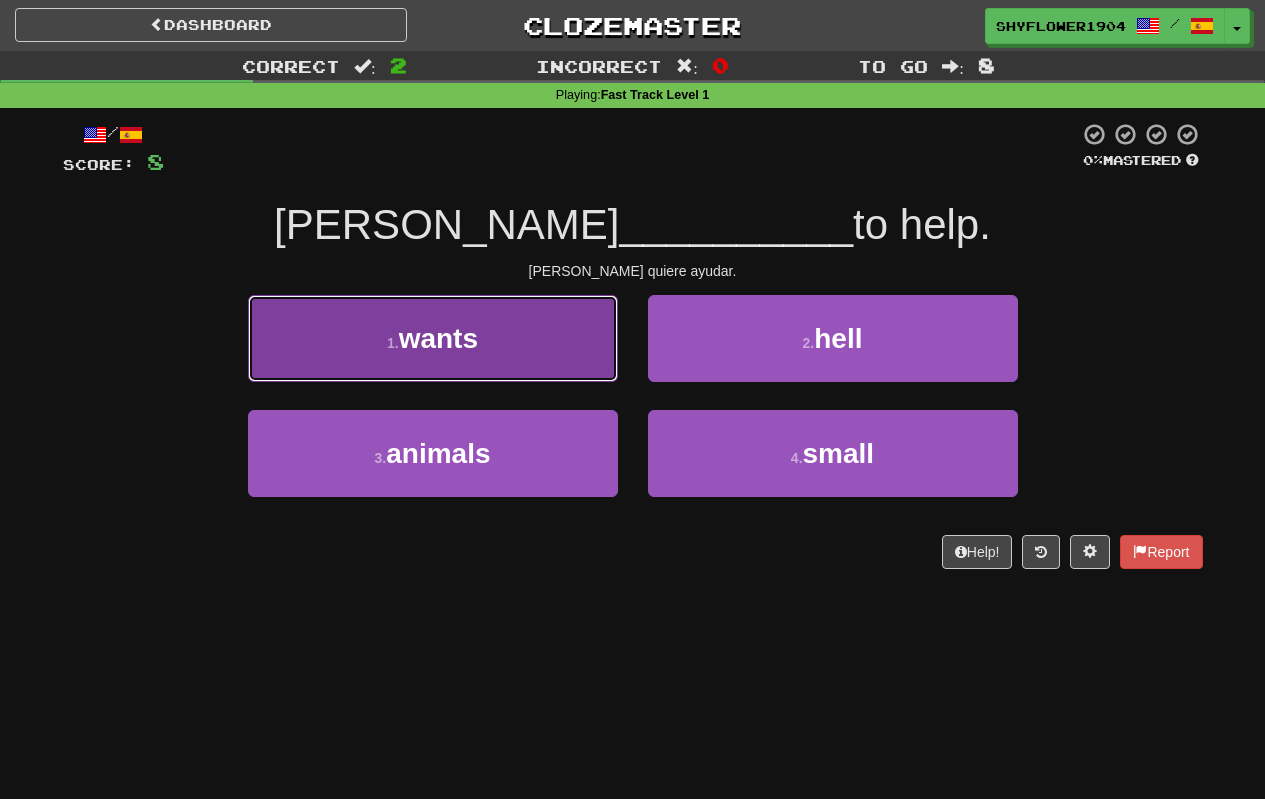 click on "1 .  wants" at bounding box center (433, 338) 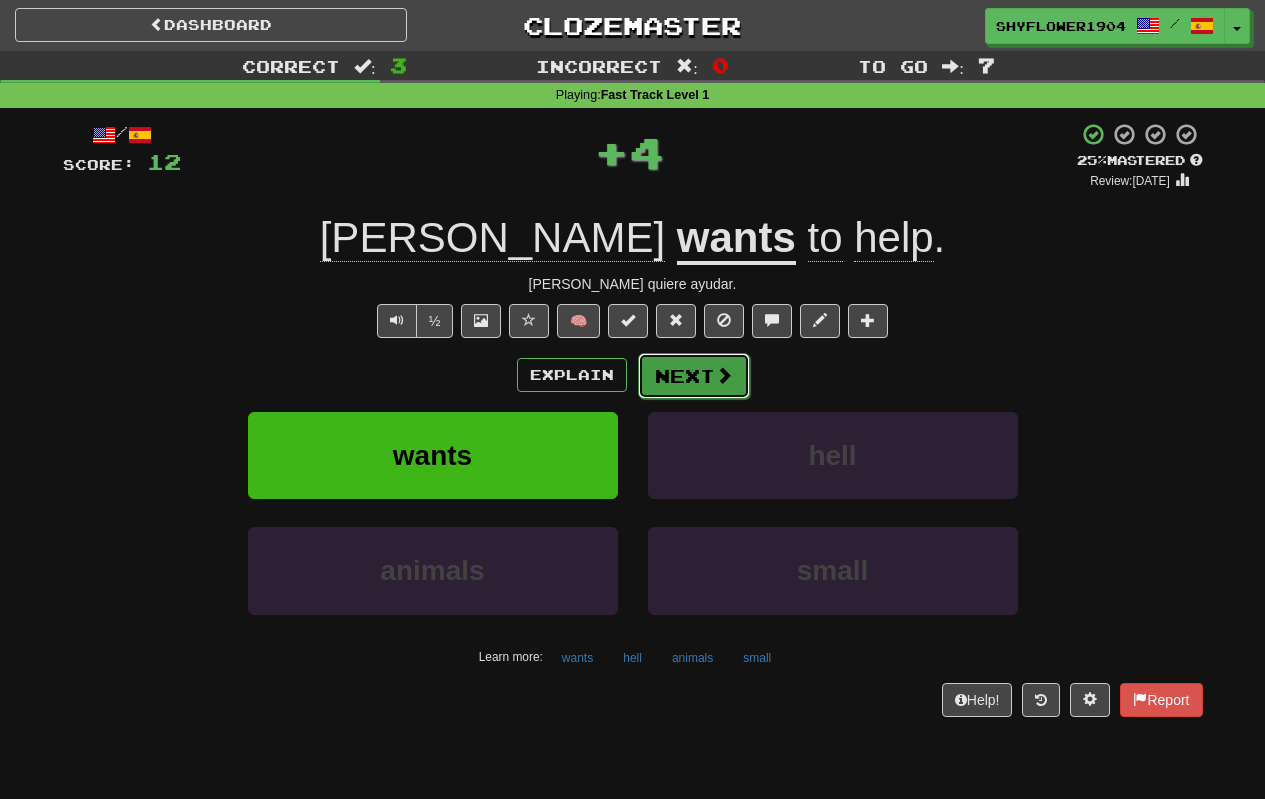 click on "Next" at bounding box center (694, 376) 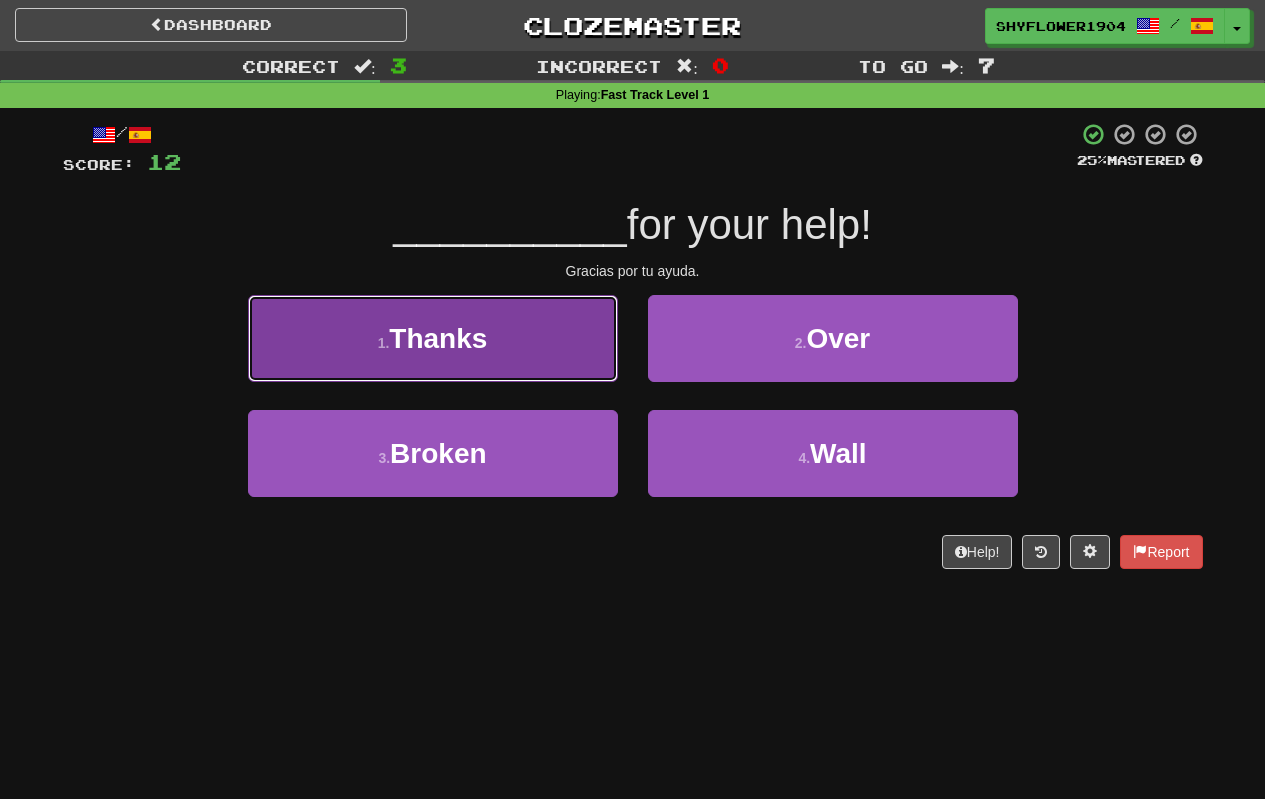 click on "1 .  Thanks" at bounding box center (433, 338) 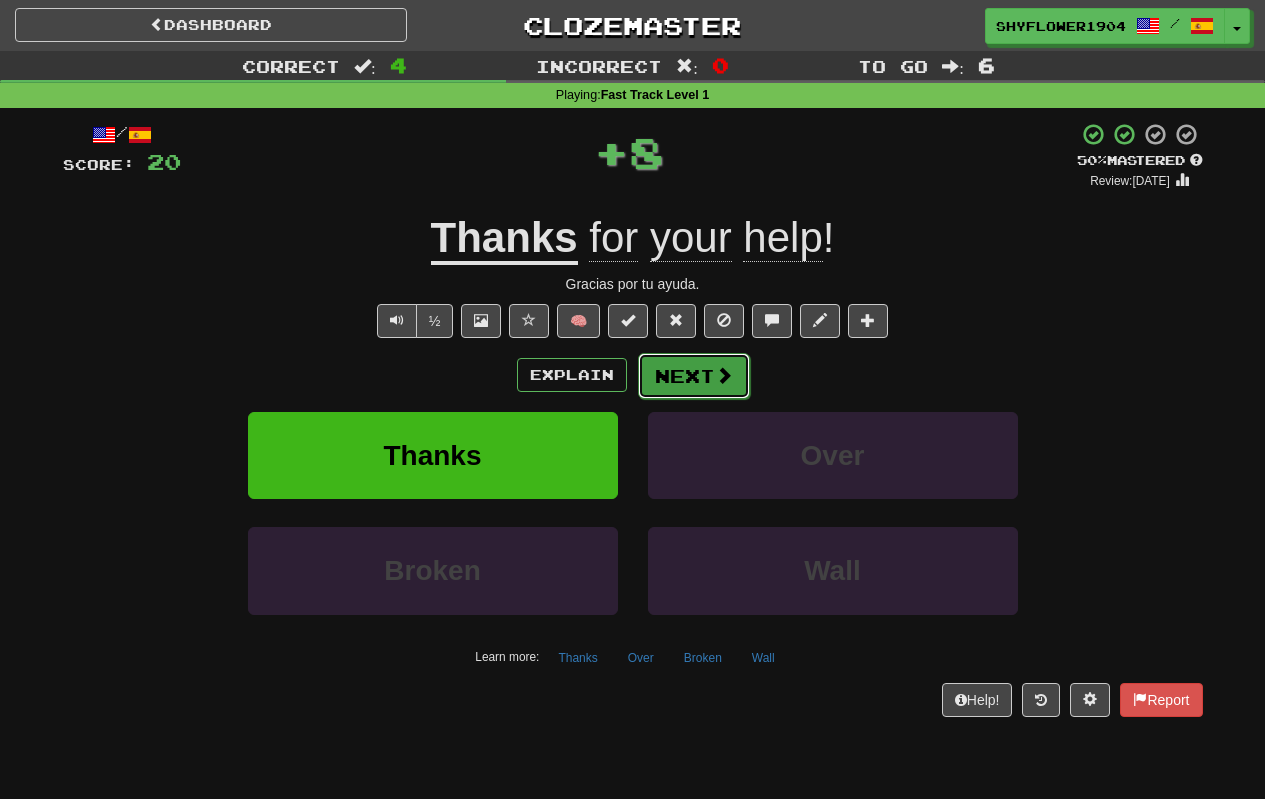 click on "Next" at bounding box center [694, 376] 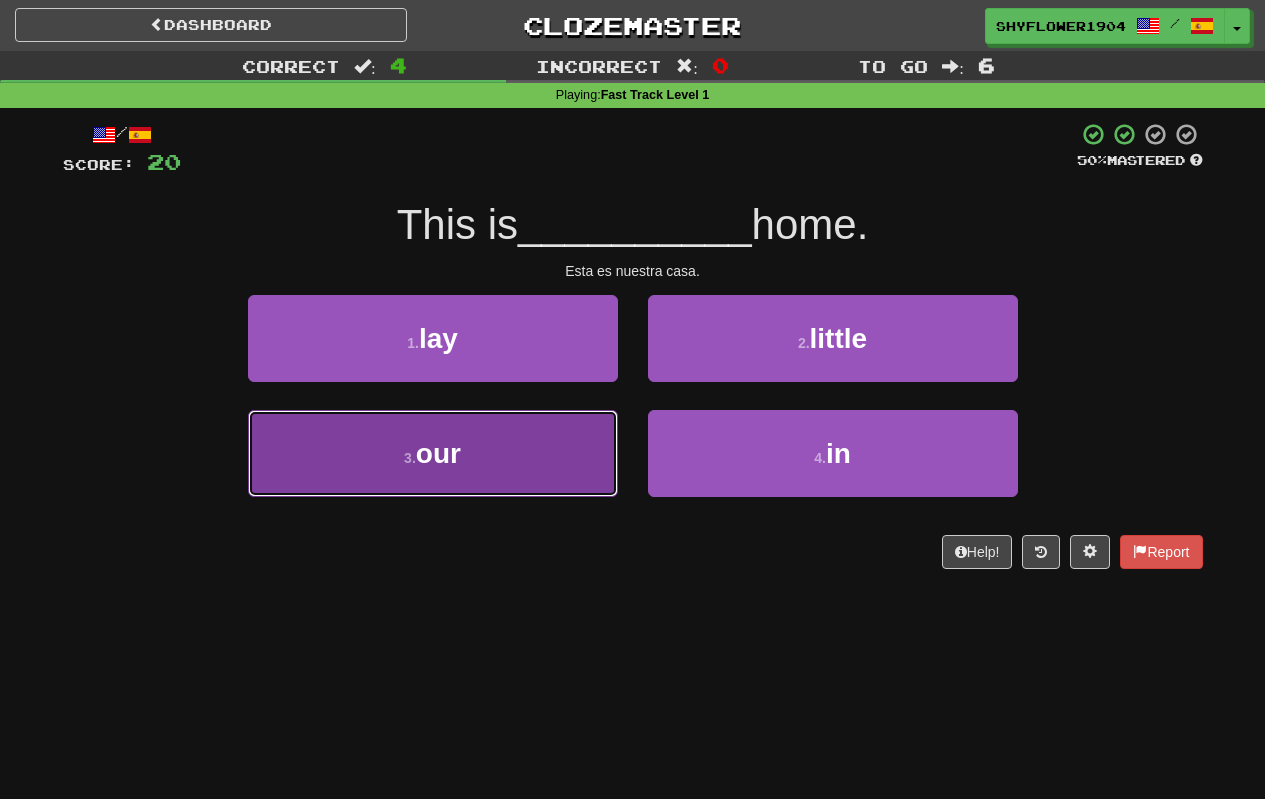 click on "3 .  our" at bounding box center (433, 453) 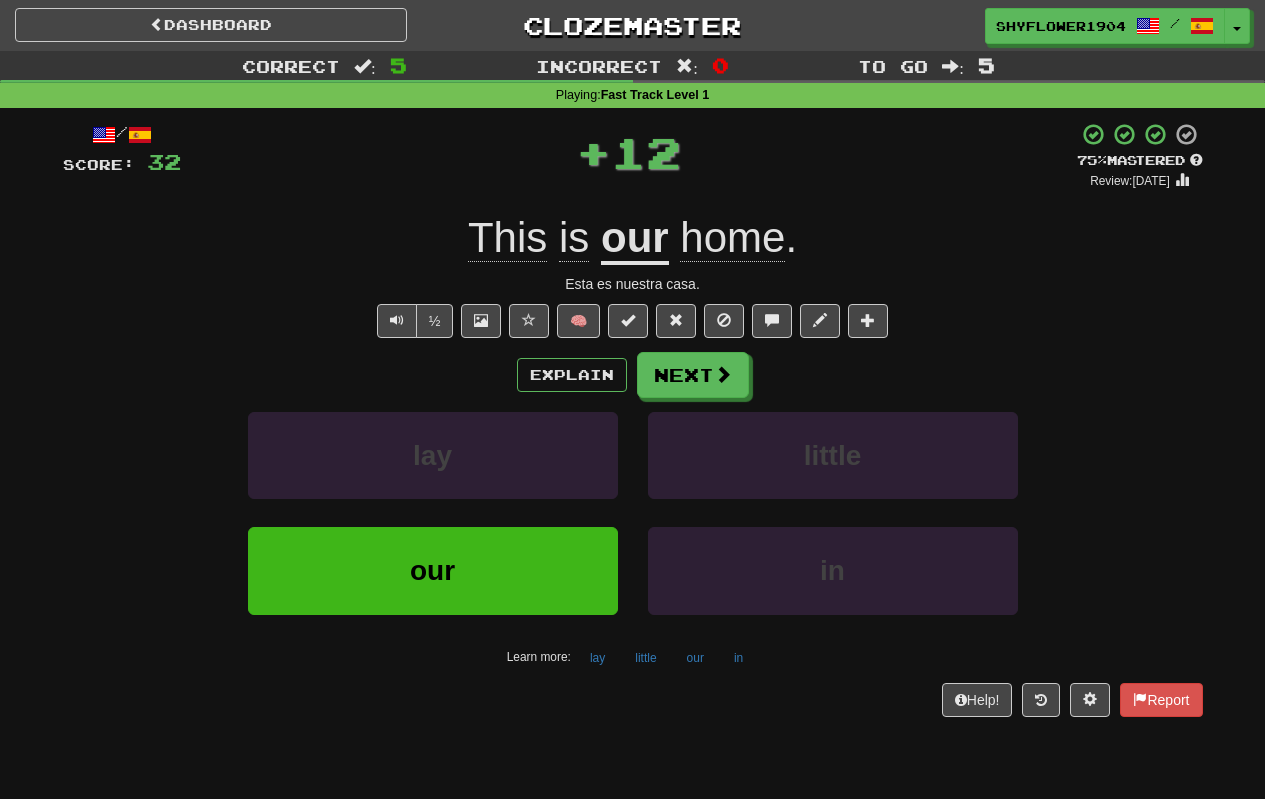 click on "Explain Next lay little our in Learn more: lay little our in" at bounding box center (633, 512) 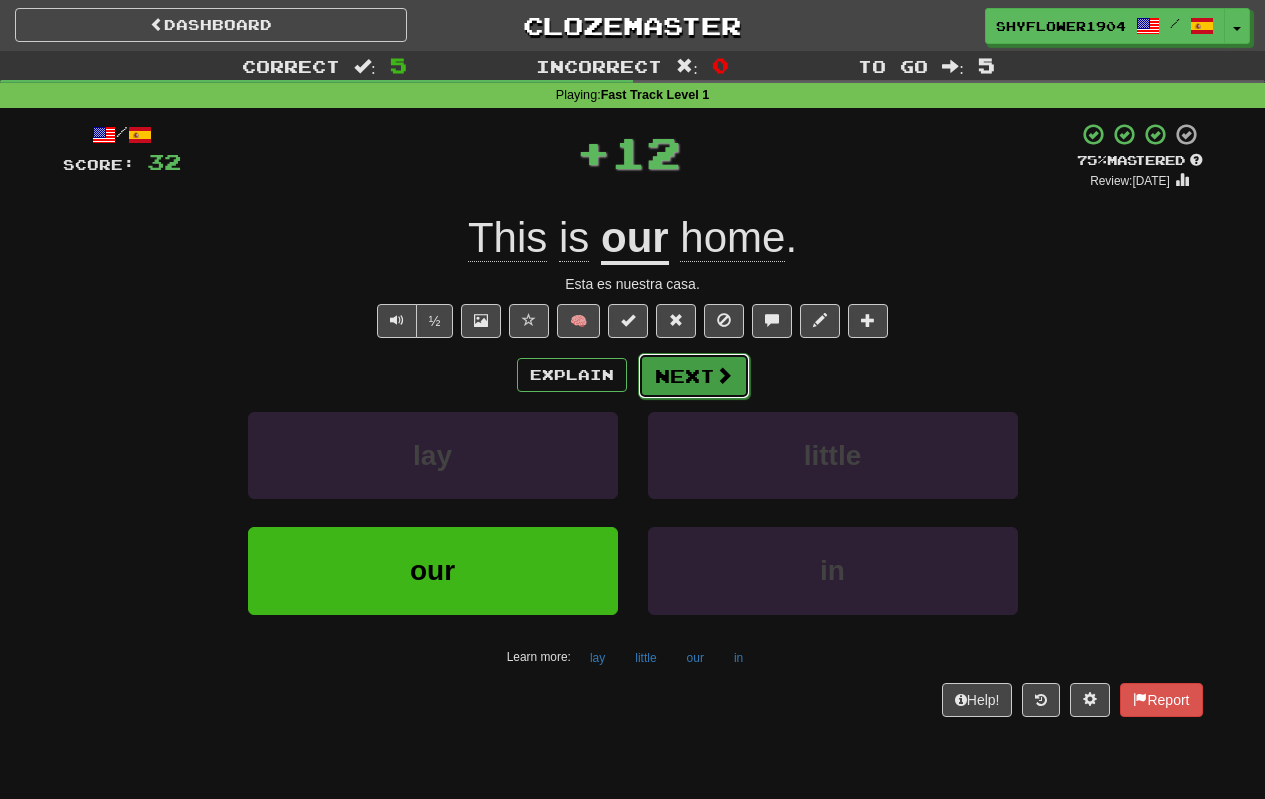 click on "Next" at bounding box center (694, 376) 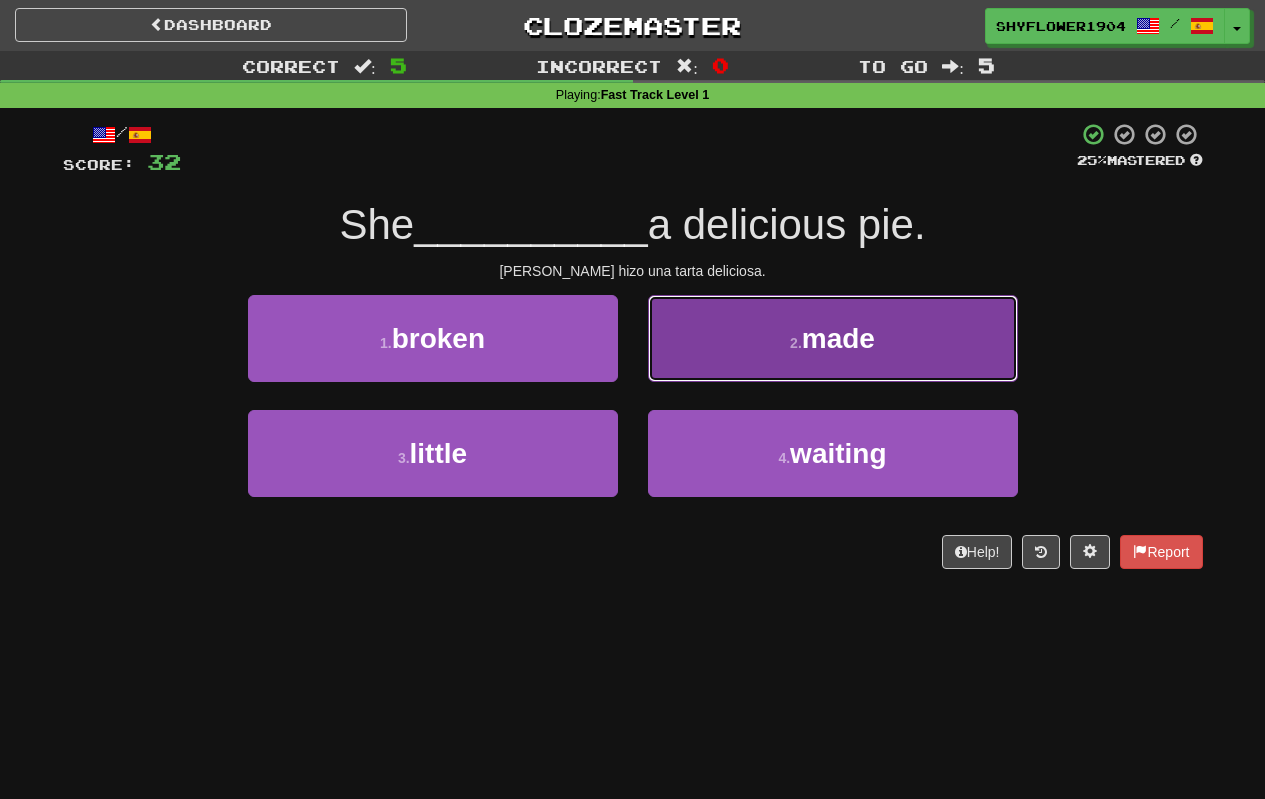click on "2 .  made" at bounding box center [833, 338] 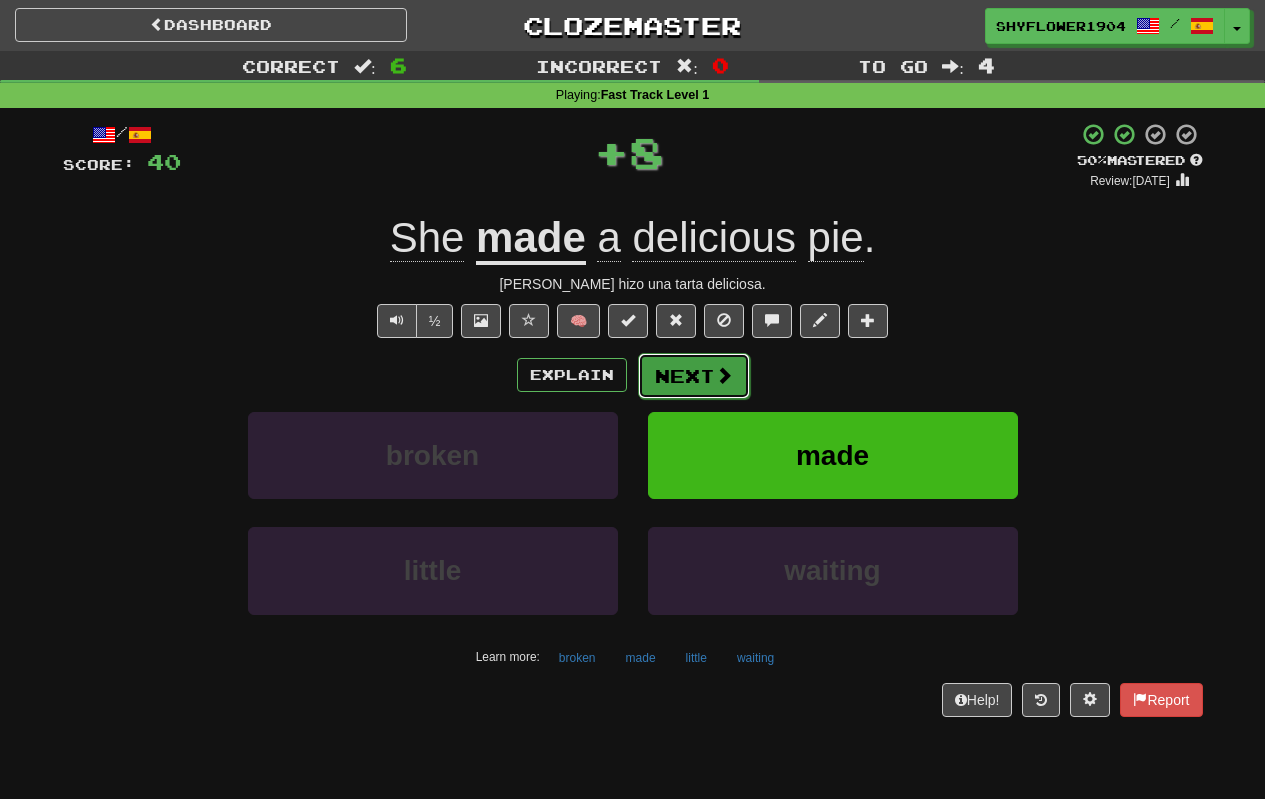 click on "Next" at bounding box center [694, 376] 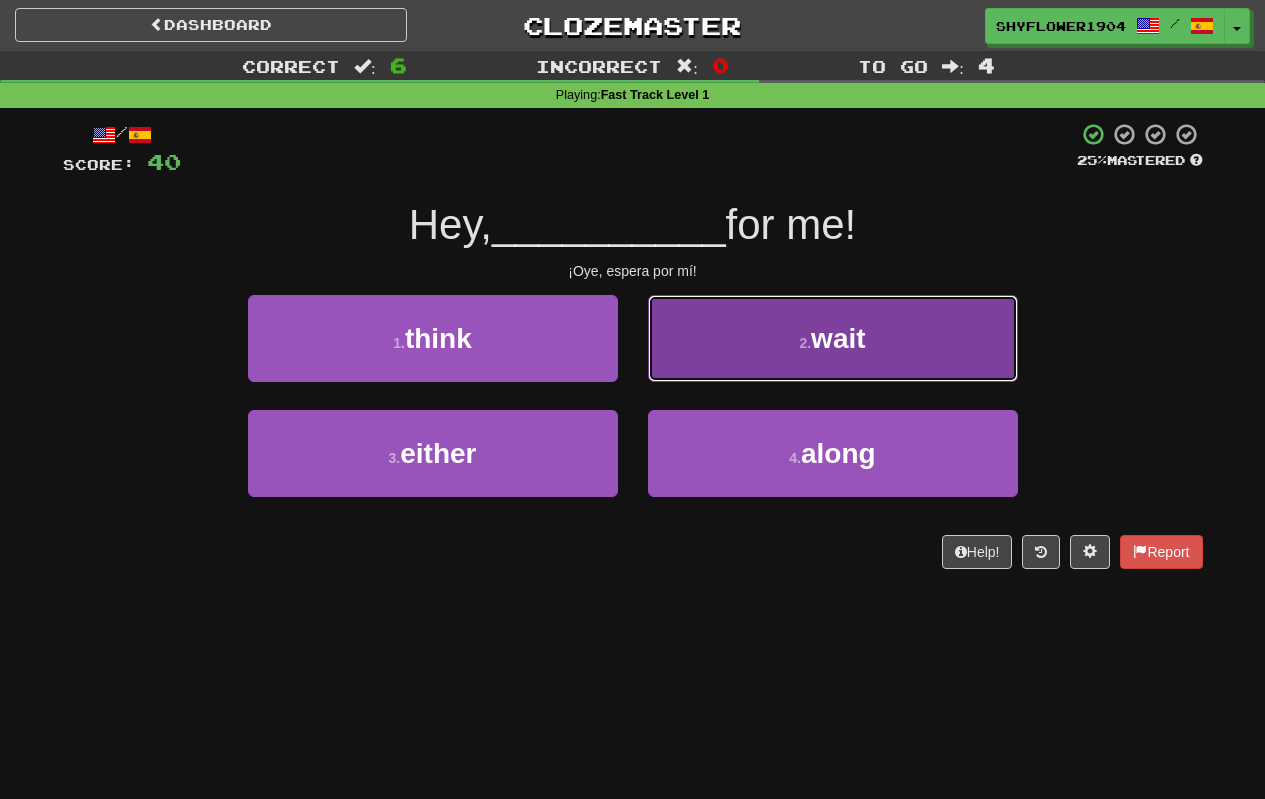 click on "2 .  wait" at bounding box center [833, 338] 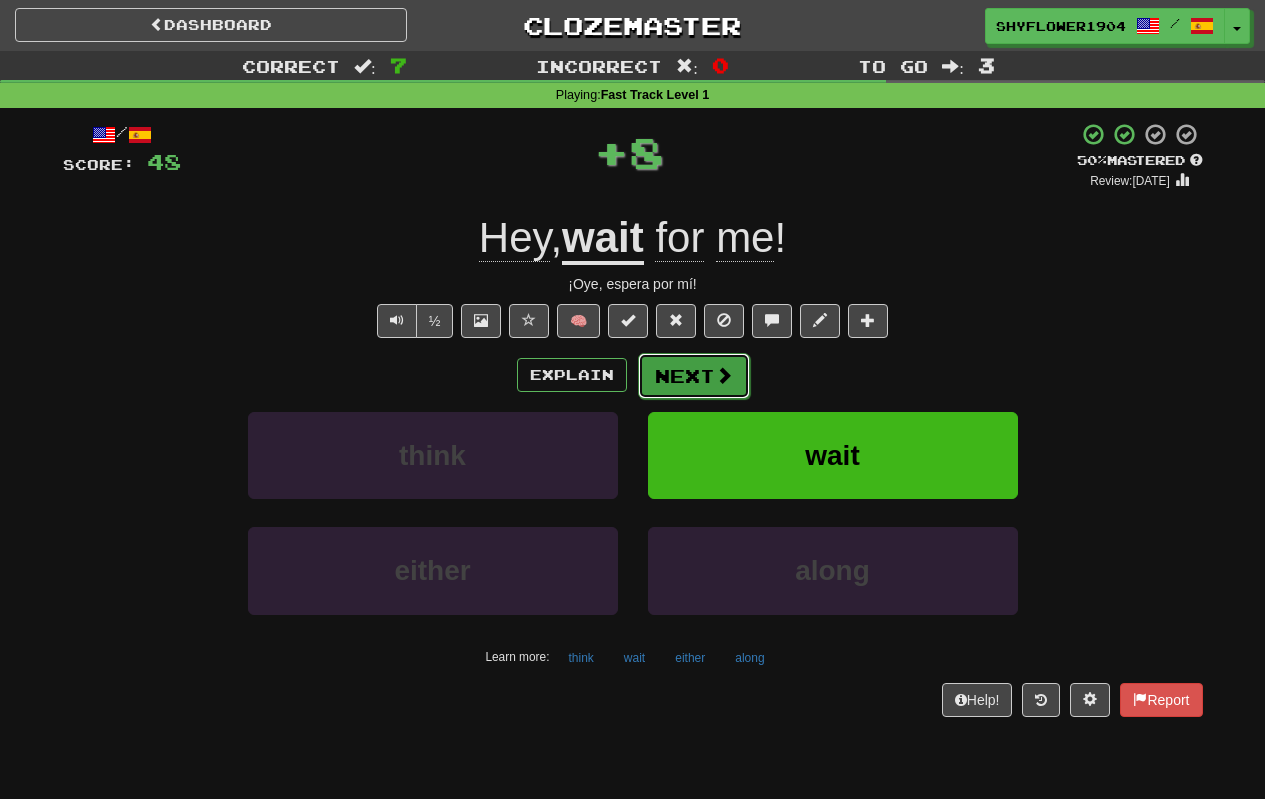 click at bounding box center [724, 375] 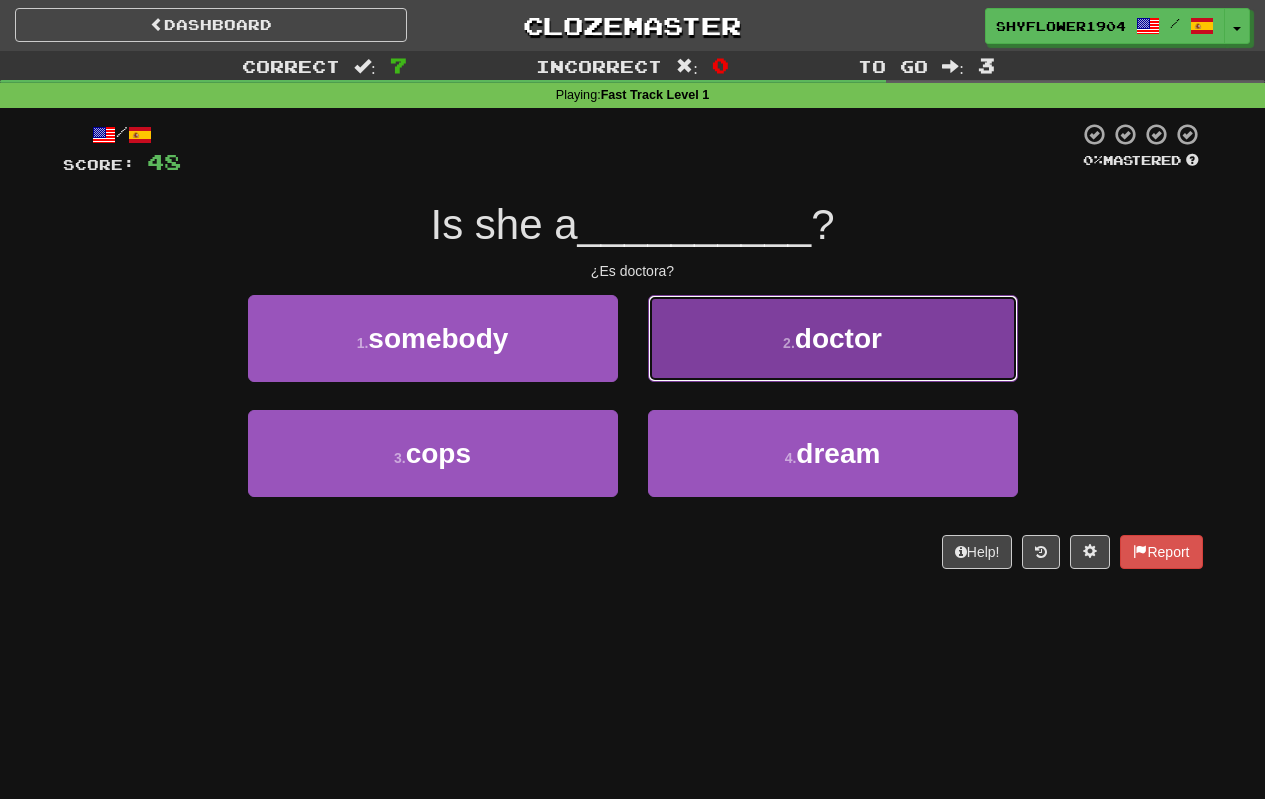 click on "2 .  doctor" at bounding box center [833, 338] 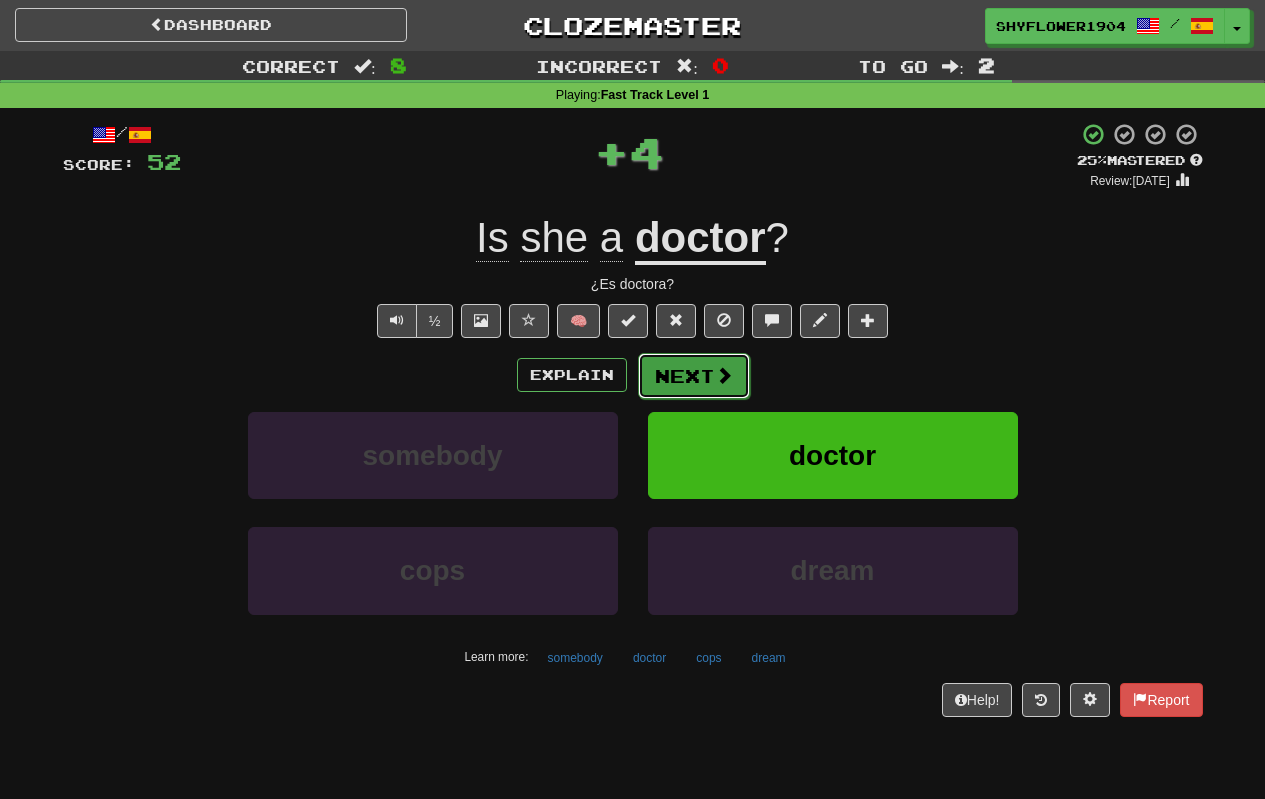 click at bounding box center [724, 375] 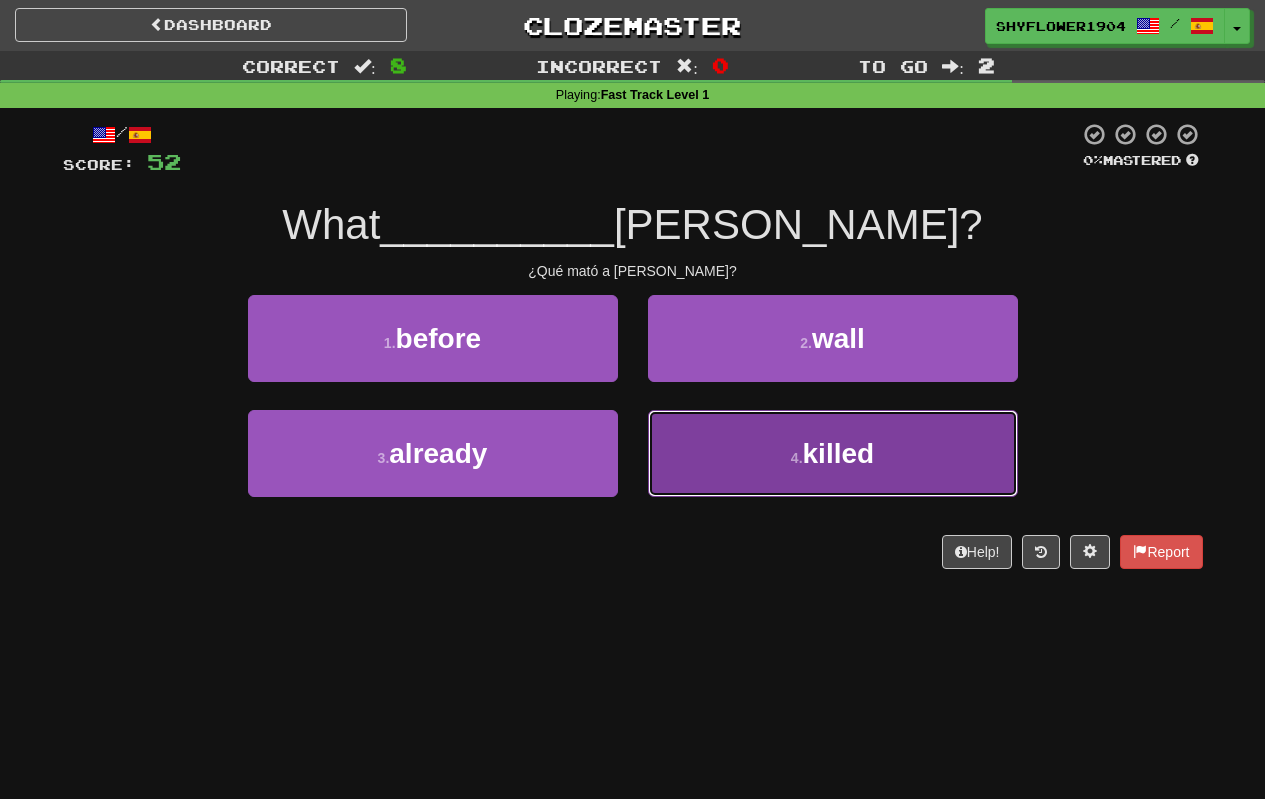 click on "4 .  killed" at bounding box center [833, 453] 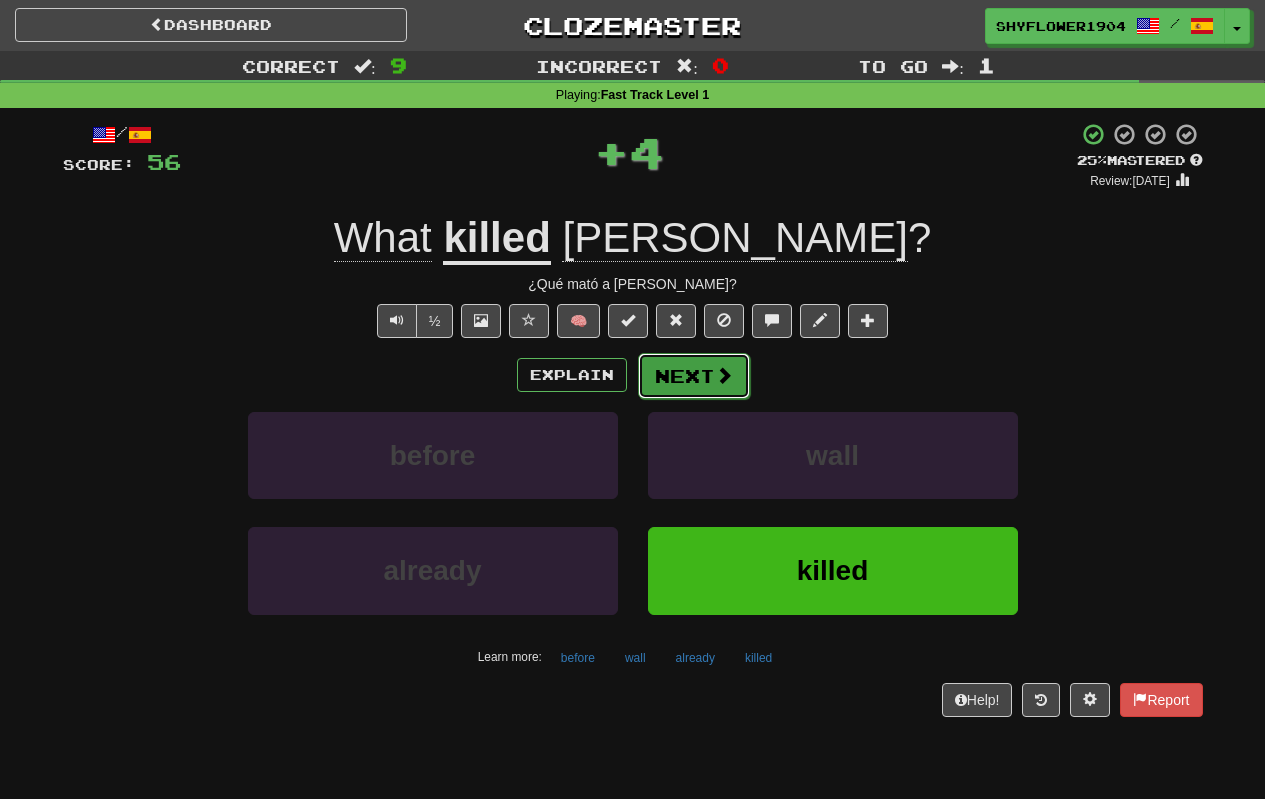click on "Next" at bounding box center (694, 376) 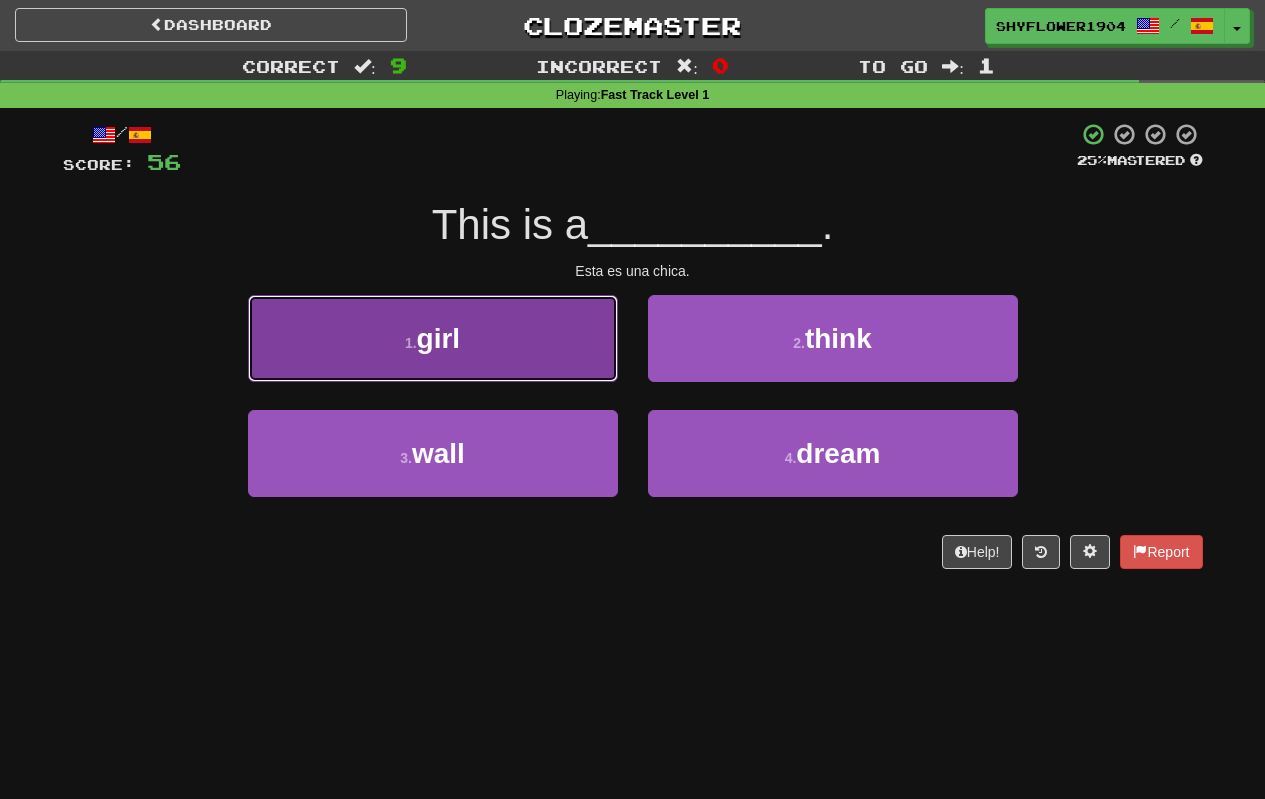 click on "1 .  girl" at bounding box center (433, 338) 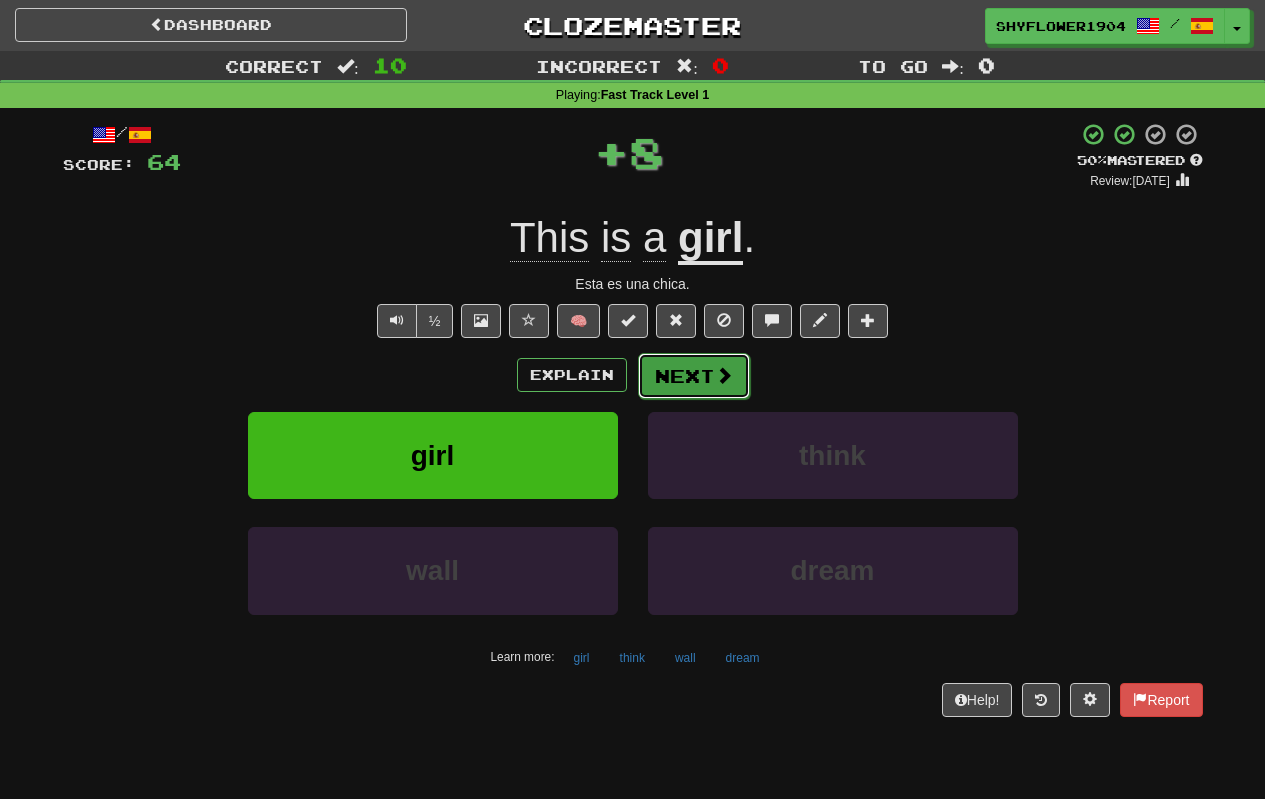 click on "Next" at bounding box center [694, 376] 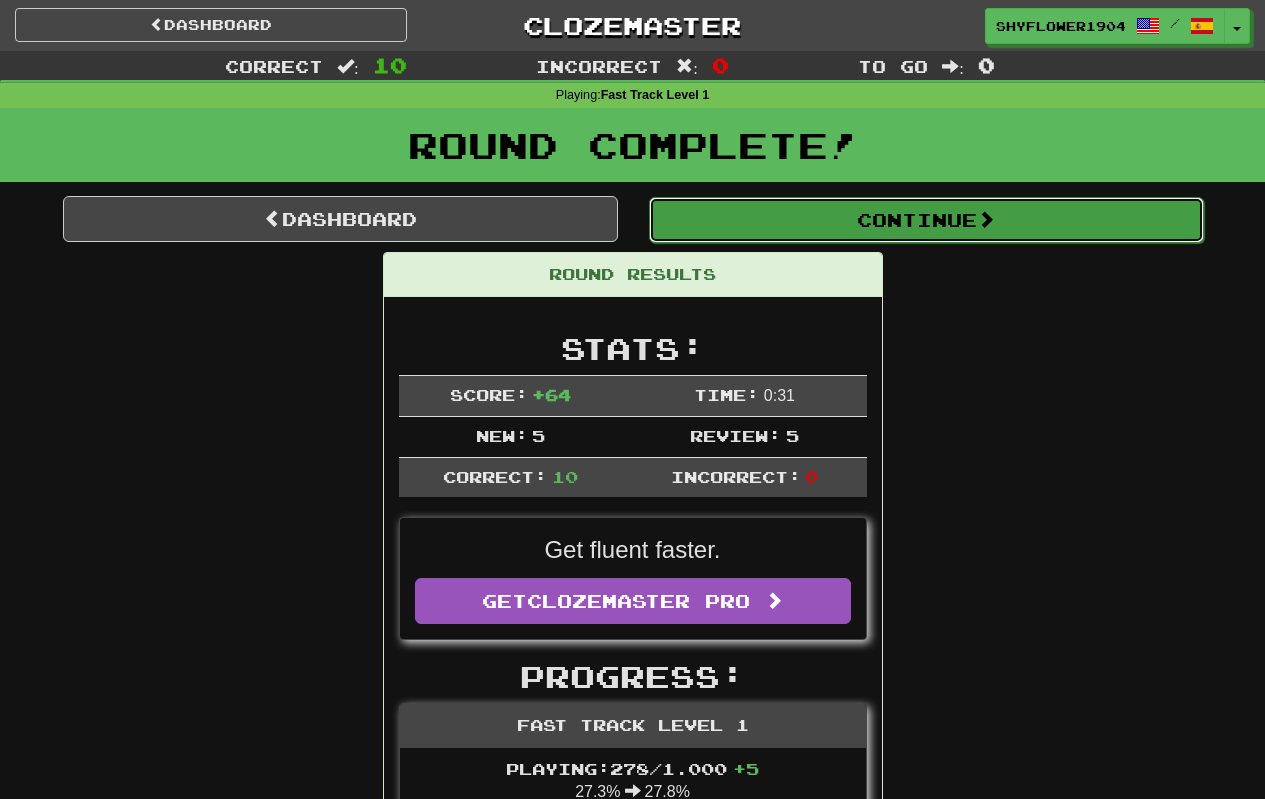click on "Continue" at bounding box center (926, 220) 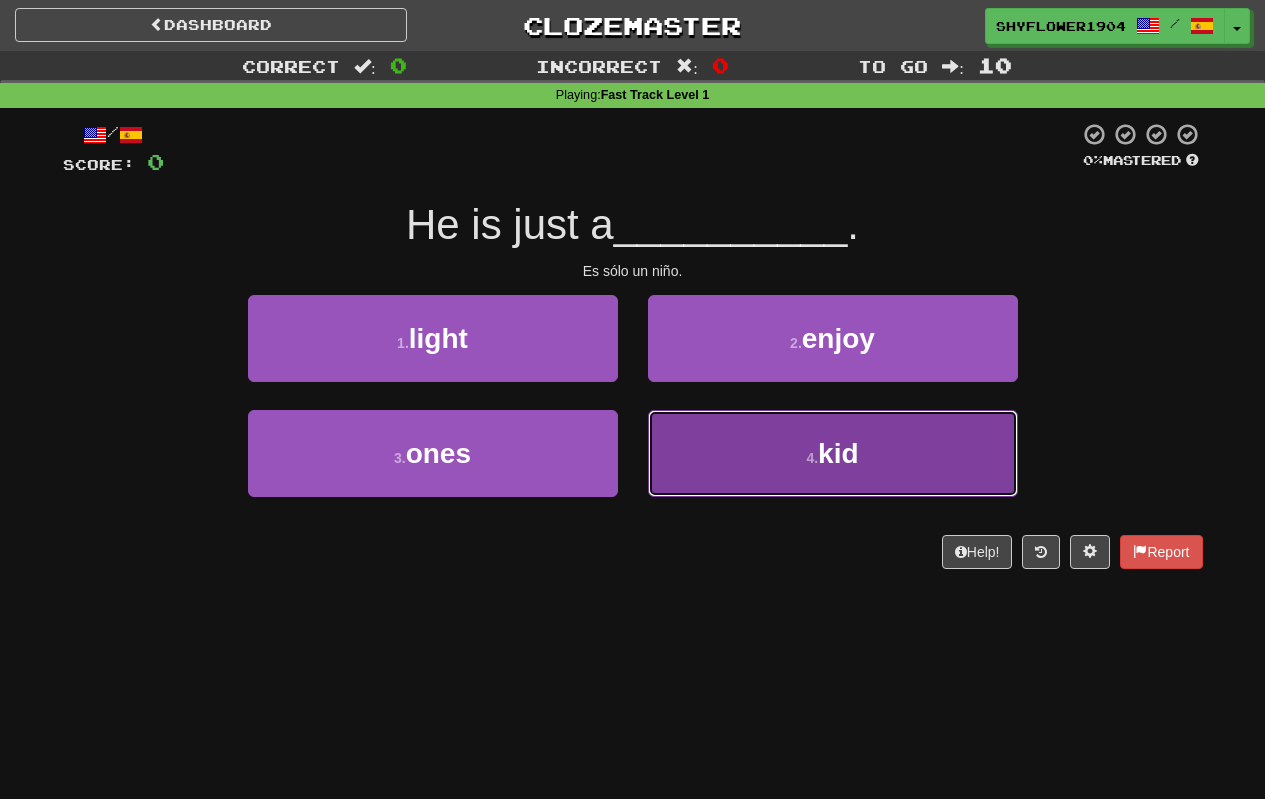 click on "4 .  kid" at bounding box center [833, 453] 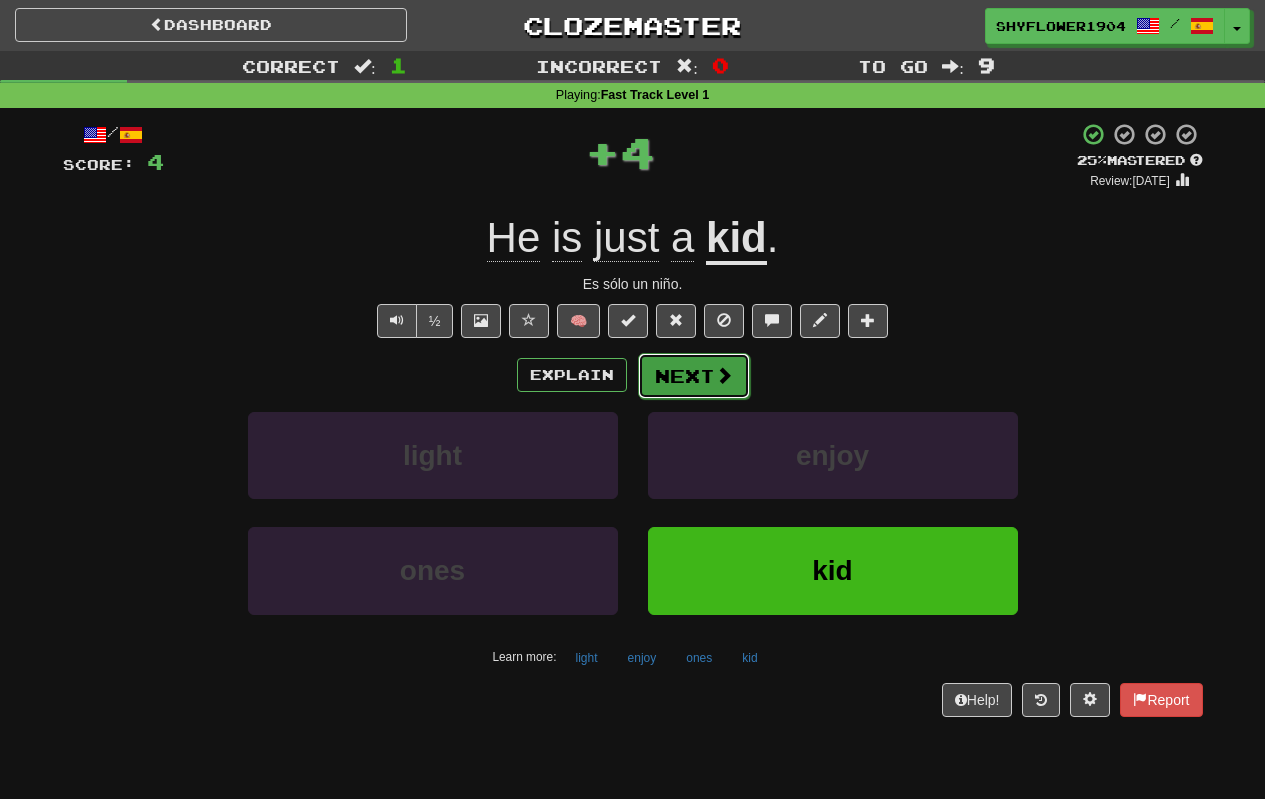 click at bounding box center [724, 375] 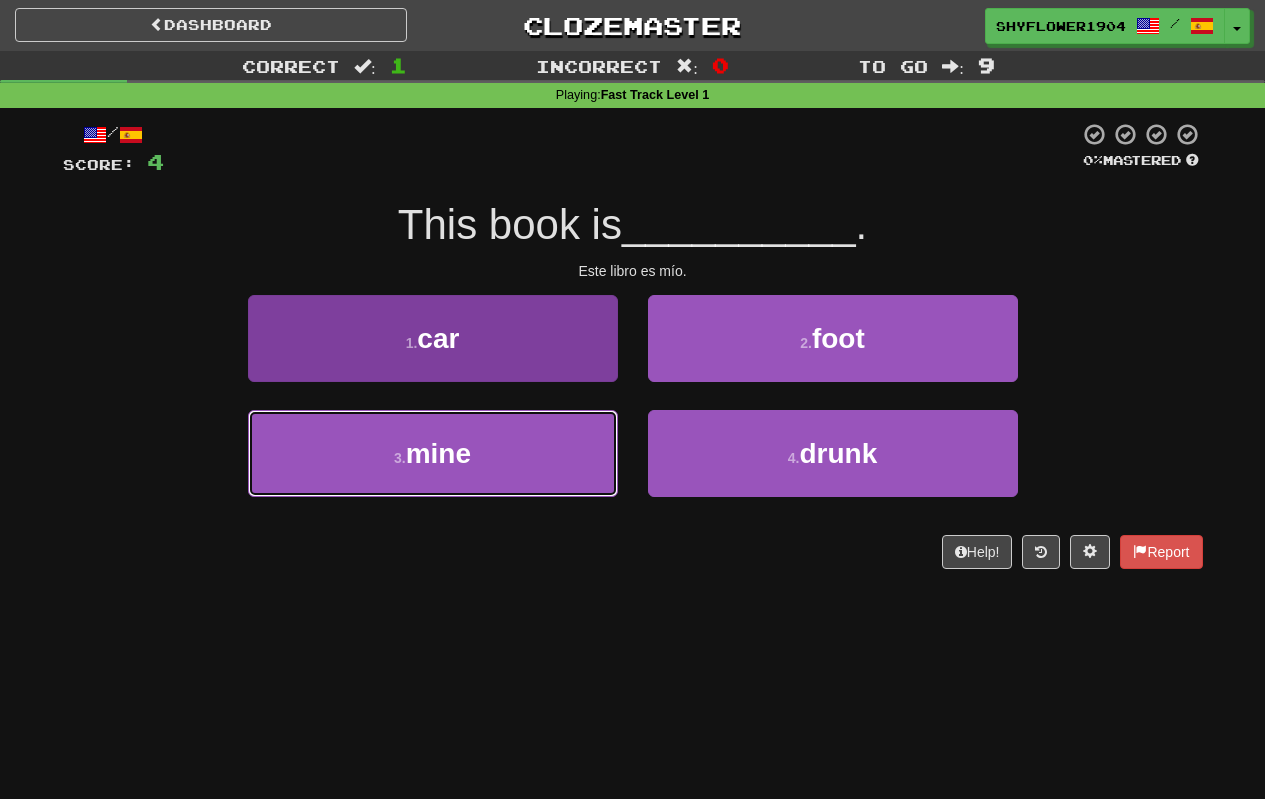 click on "3 .  mine" at bounding box center (433, 453) 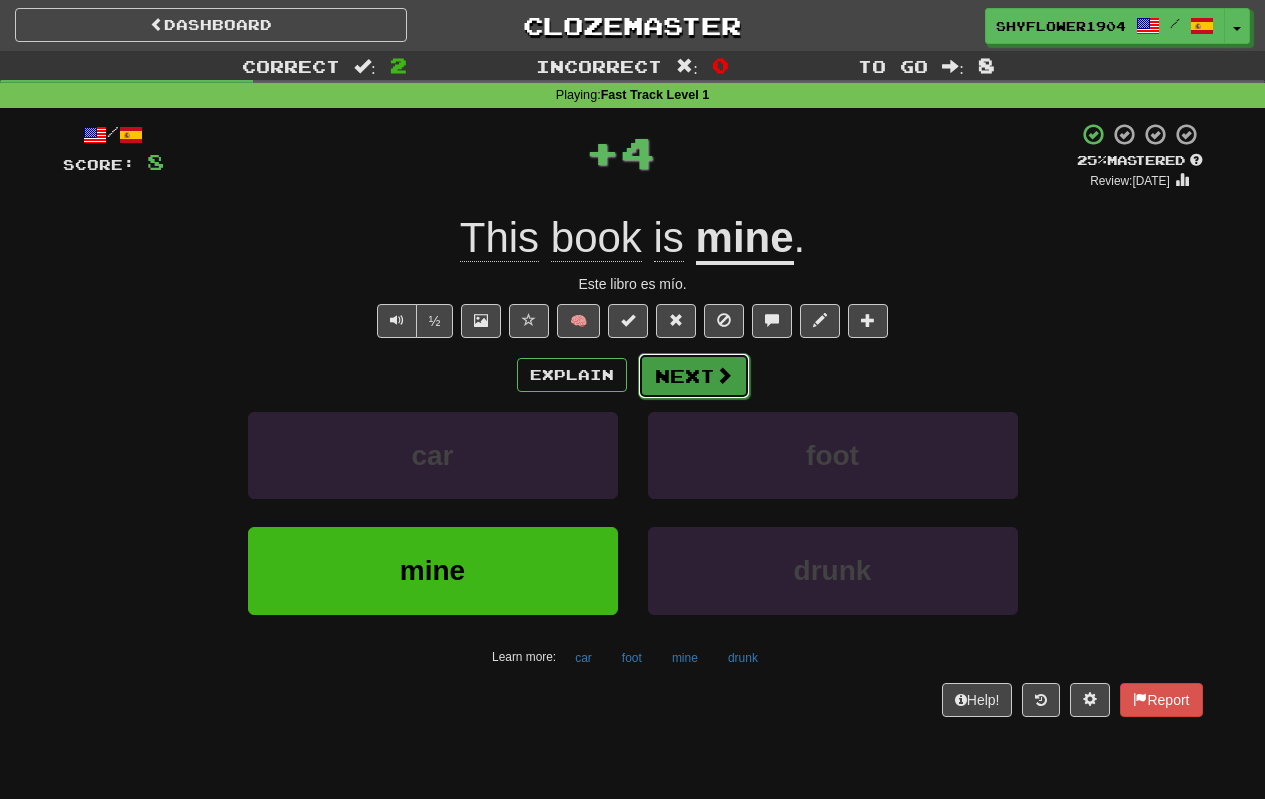click on "Next" at bounding box center (694, 376) 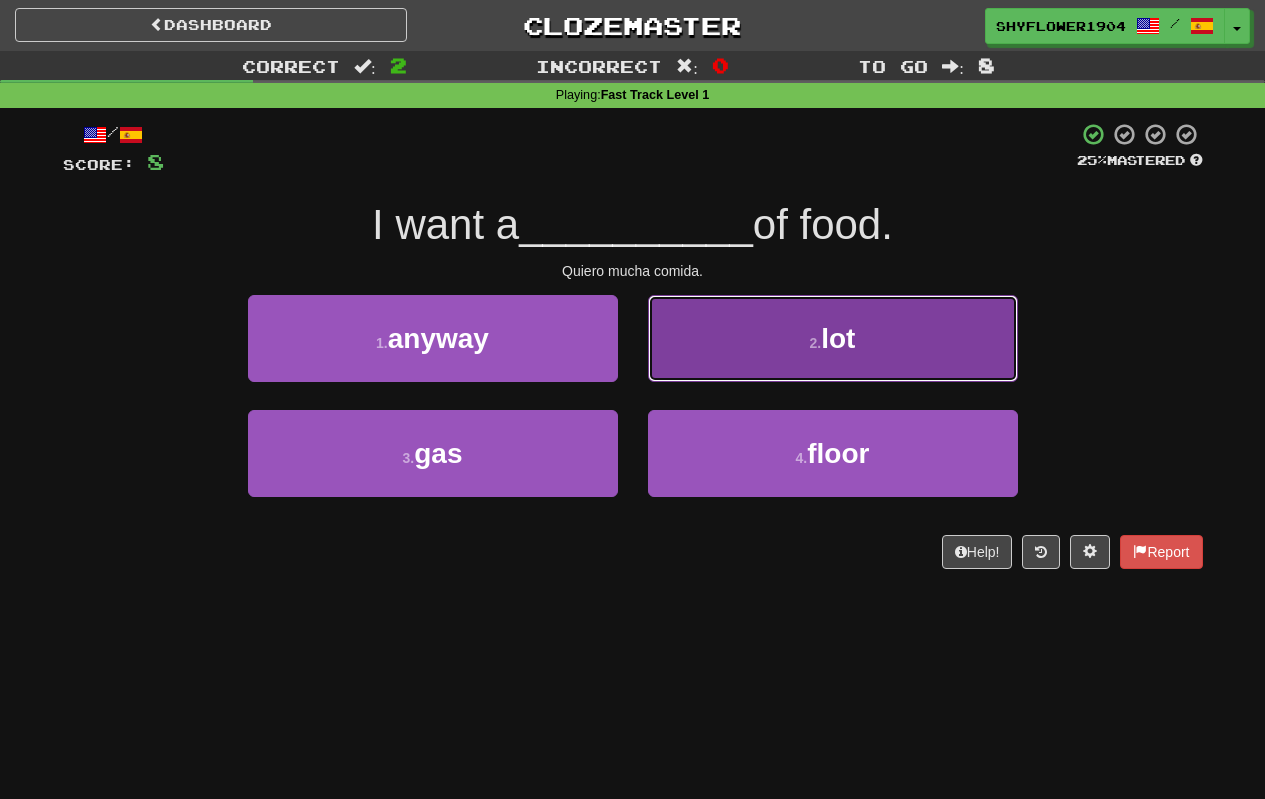 click on "2 .  lot" at bounding box center [833, 338] 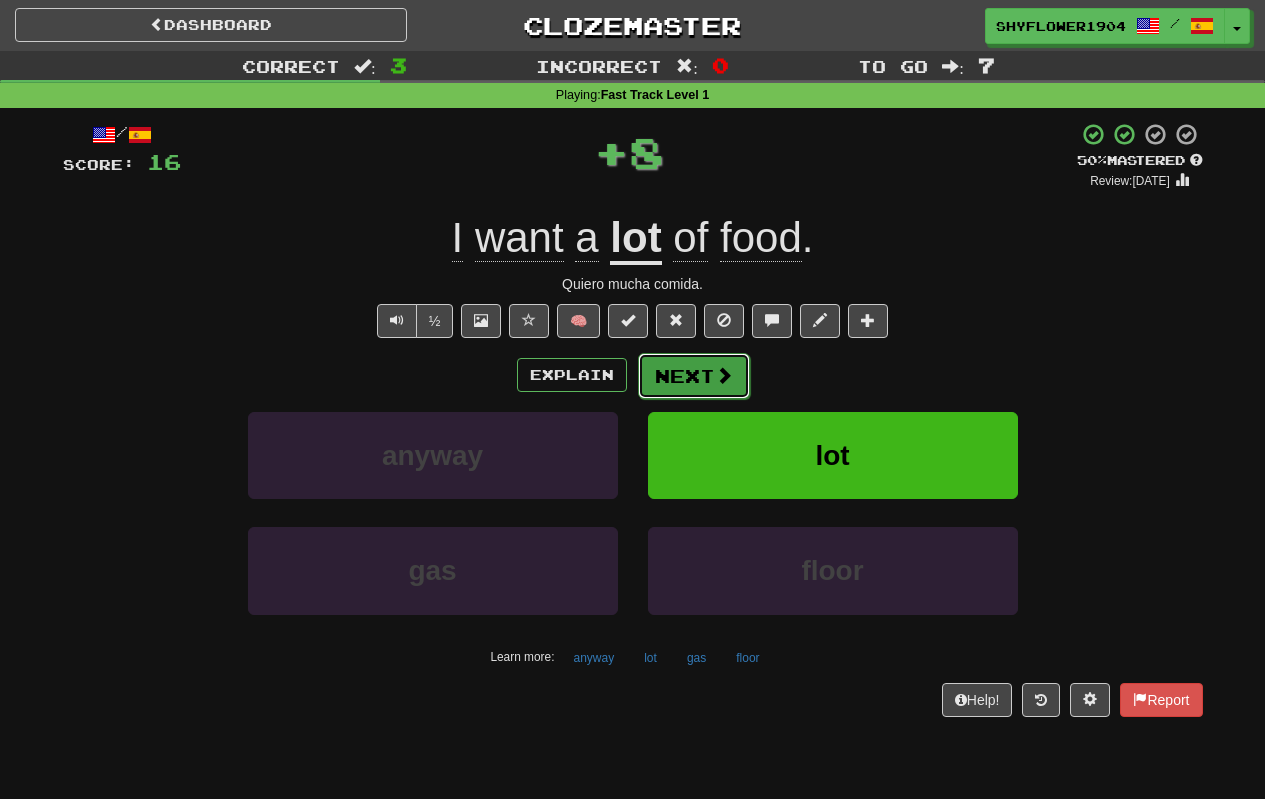 click on "Next" at bounding box center (694, 376) 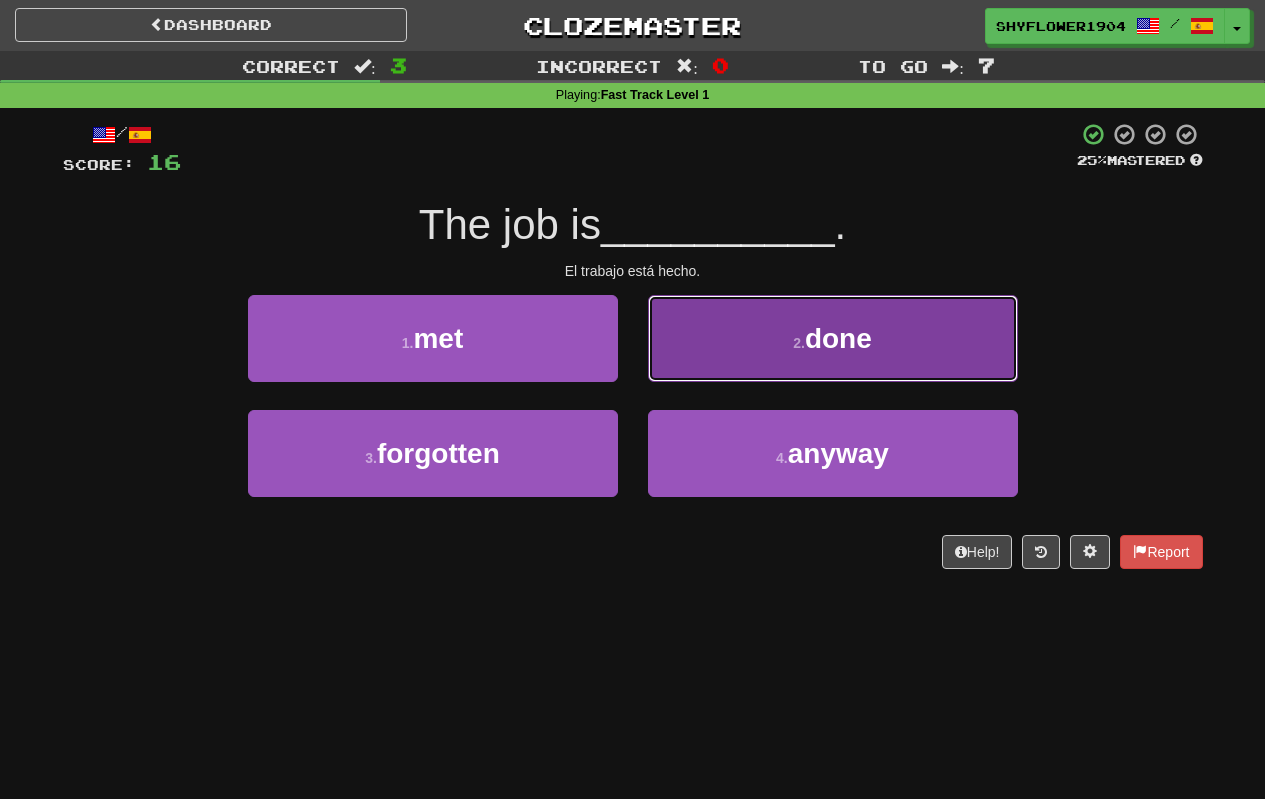 click on "2 .  done" at bounding box center (833, 338) 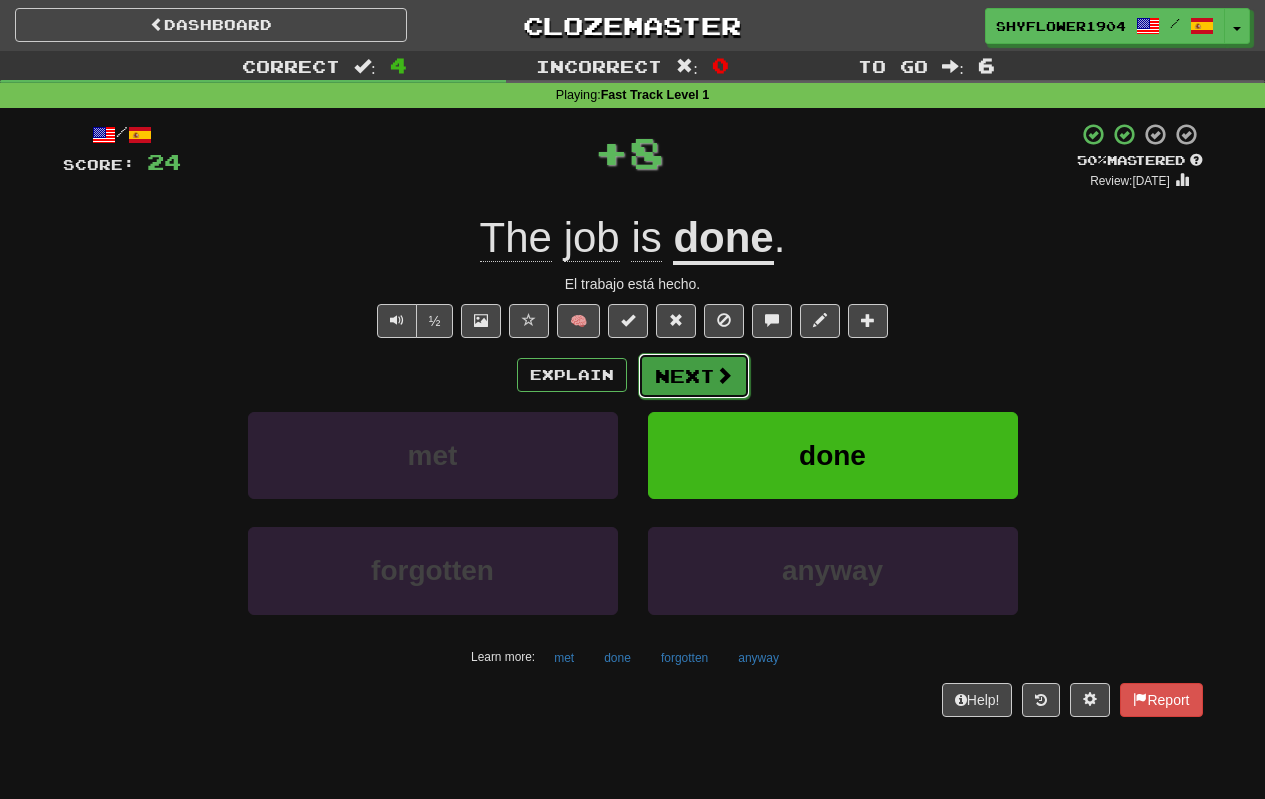 click on "Next" at bounding box center [694, 376] 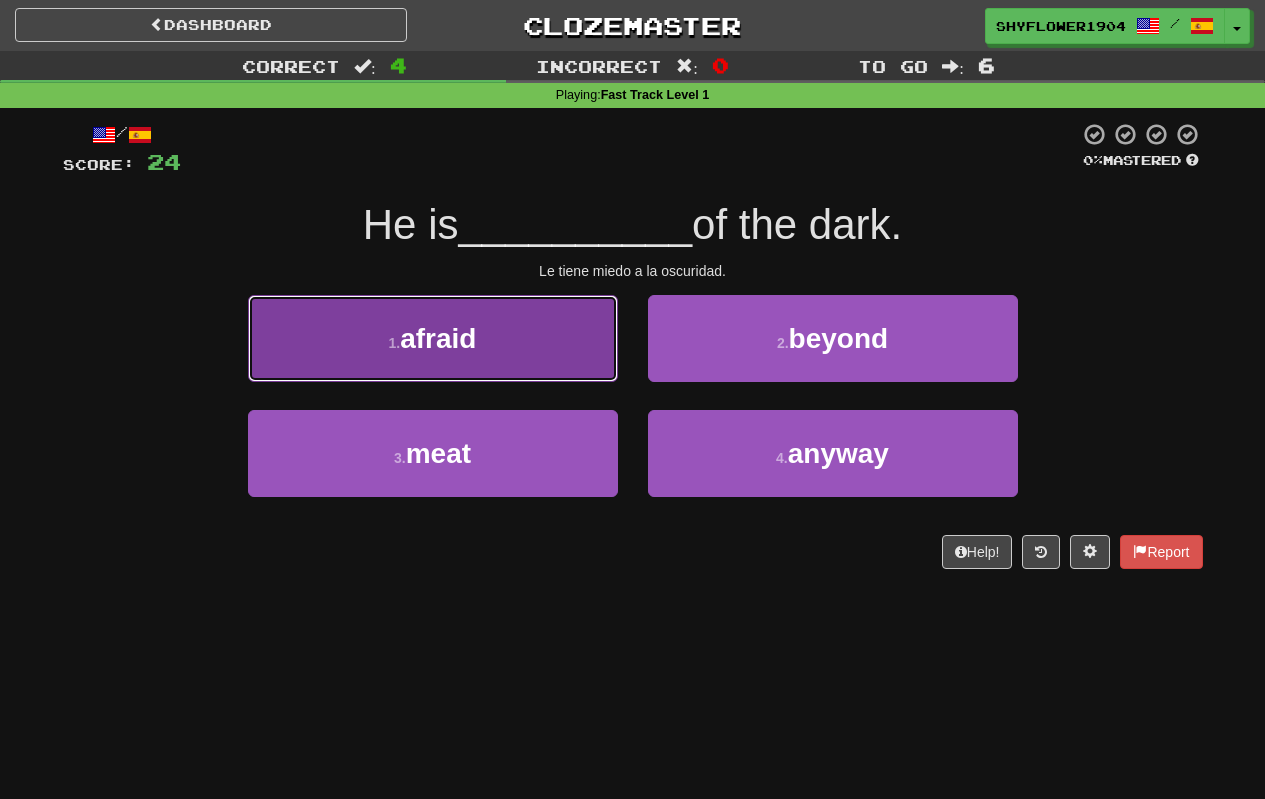 click on "1 .  afraid" at bounding box center [433, 338] 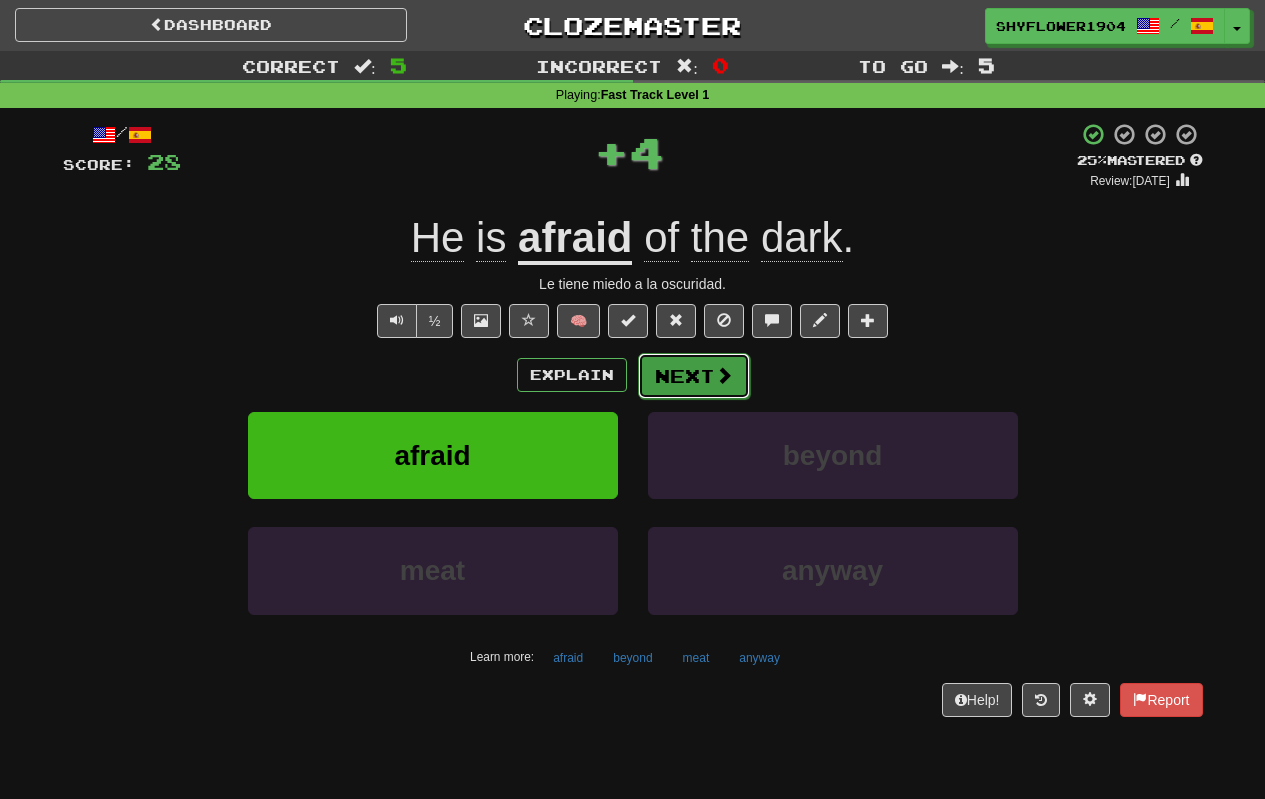 drag, startPoint x: 701, startPoint y: 369, endPoint x: 689, endPoint y: 364, distance: 13 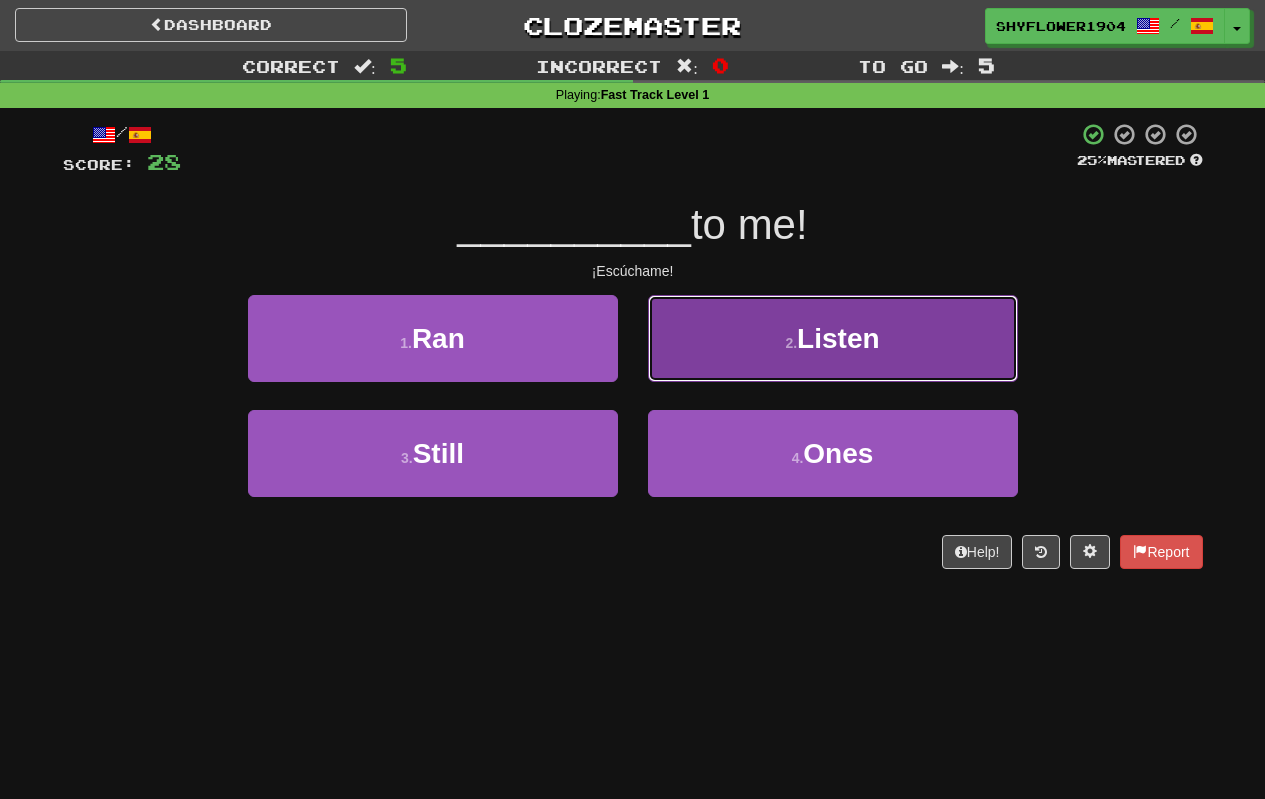 click on "2 .  Listen" at bounding box center (833, 338) 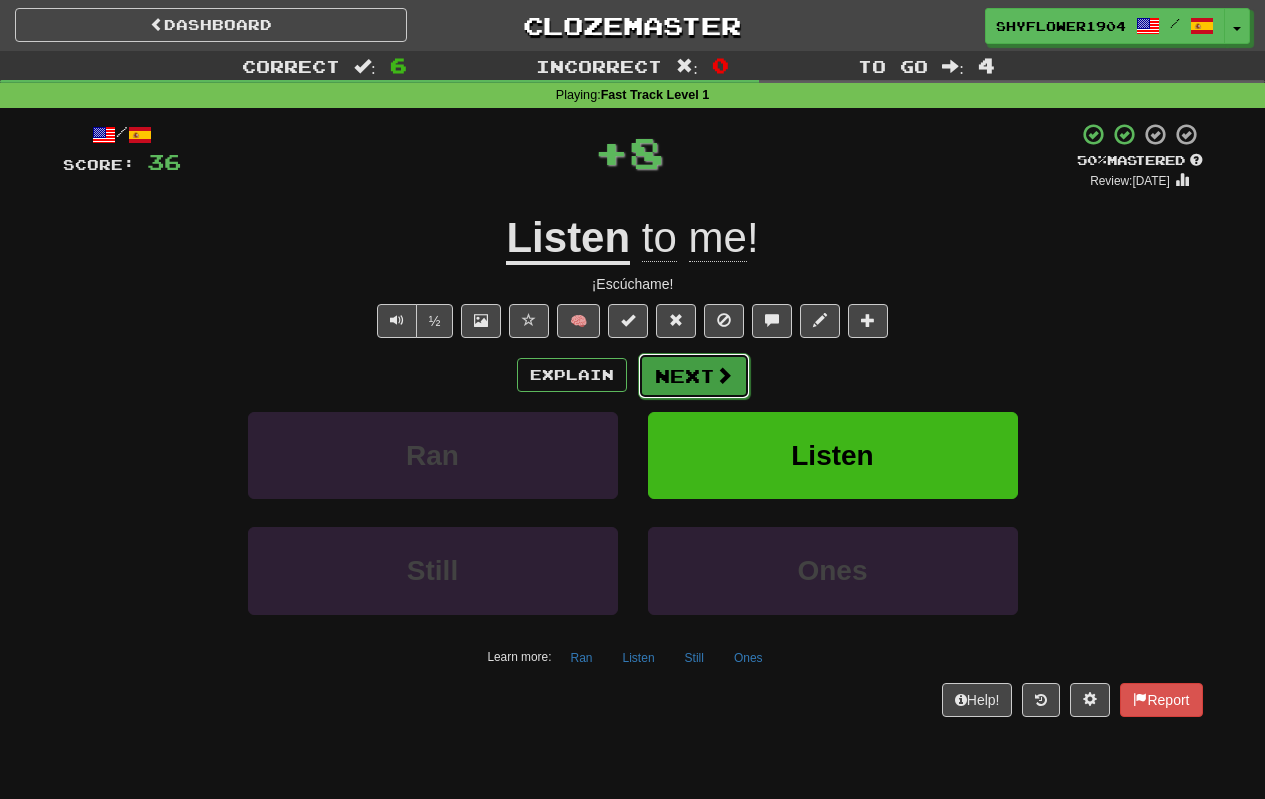 click at bounding box center (724, 375) 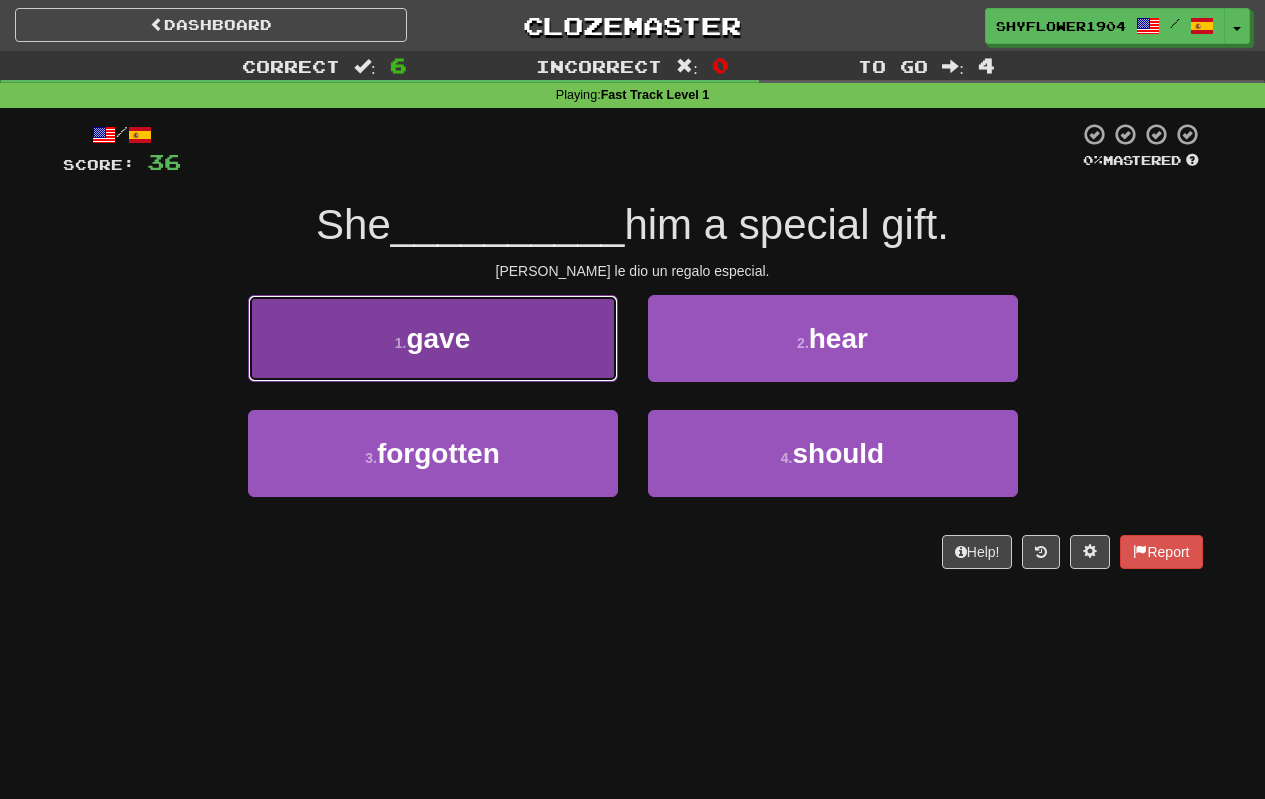 click on "1 .  gave" at bounding box center [433, 338] 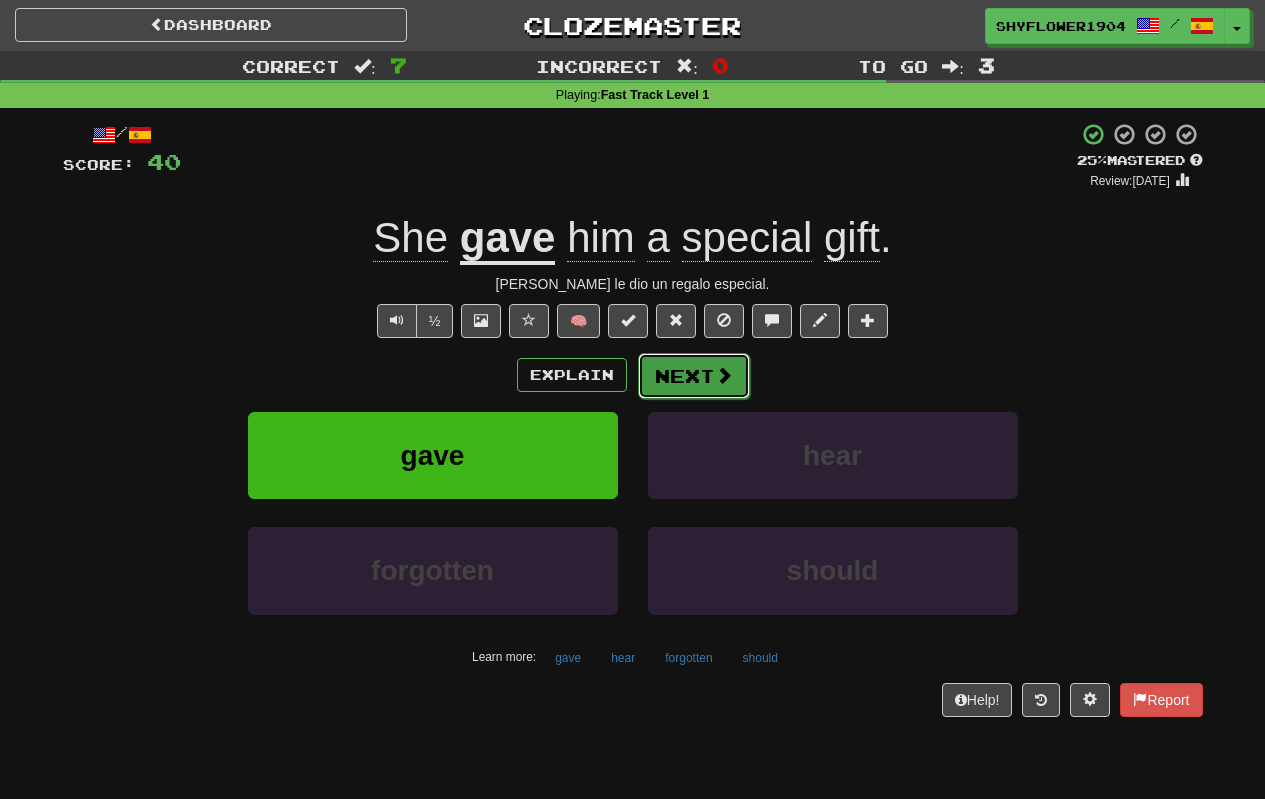 click on "Next" at bounding box center (694, 376) 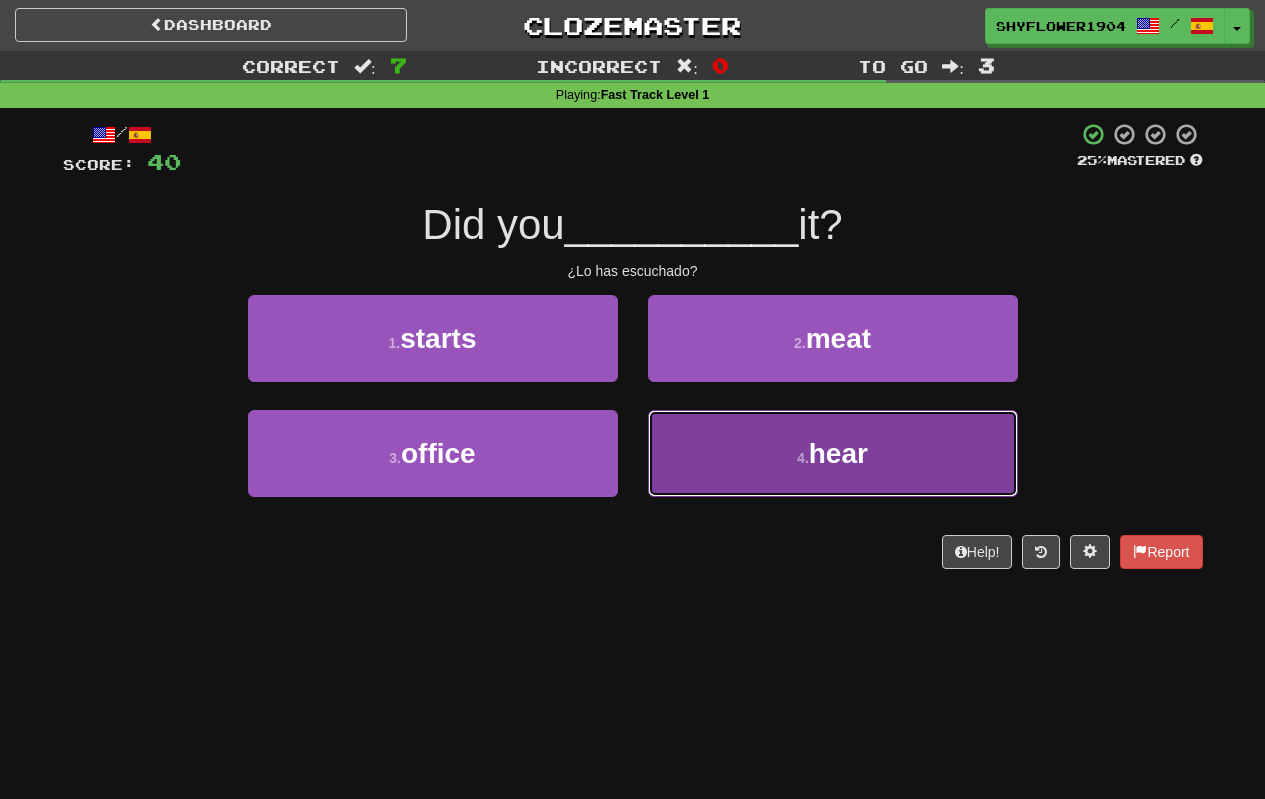 click on "4 .  hear" at bounding box center [833, 453] 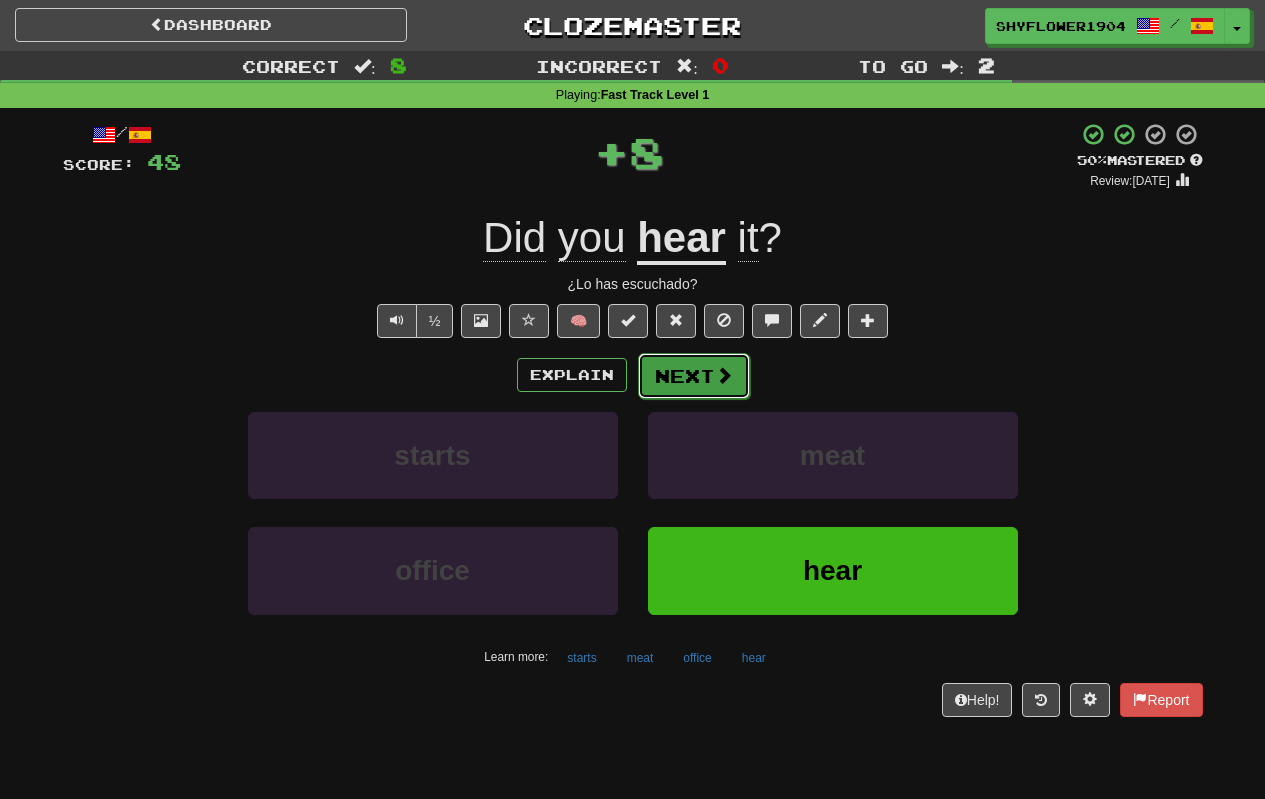 click on "Next" at bounding box center [694, 376] 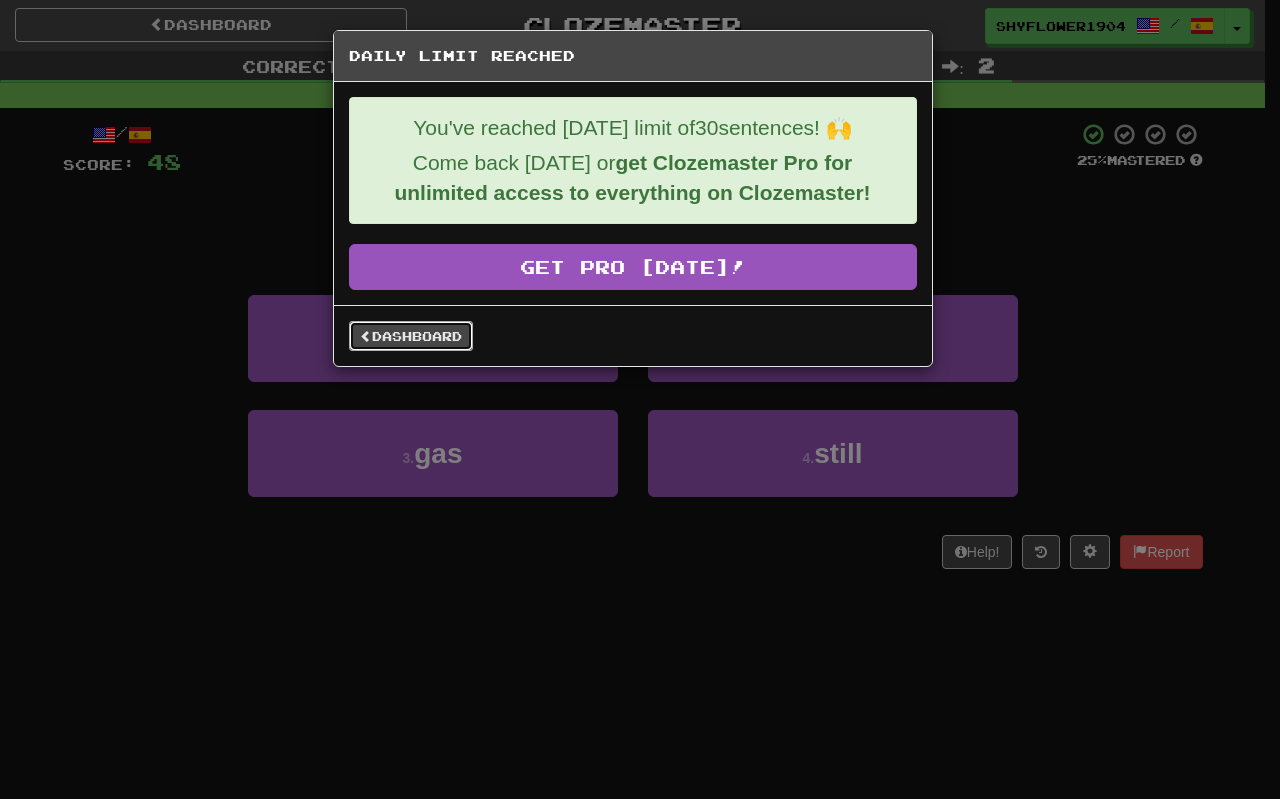 click on "Dashboard" at bounding box center [411, 336] 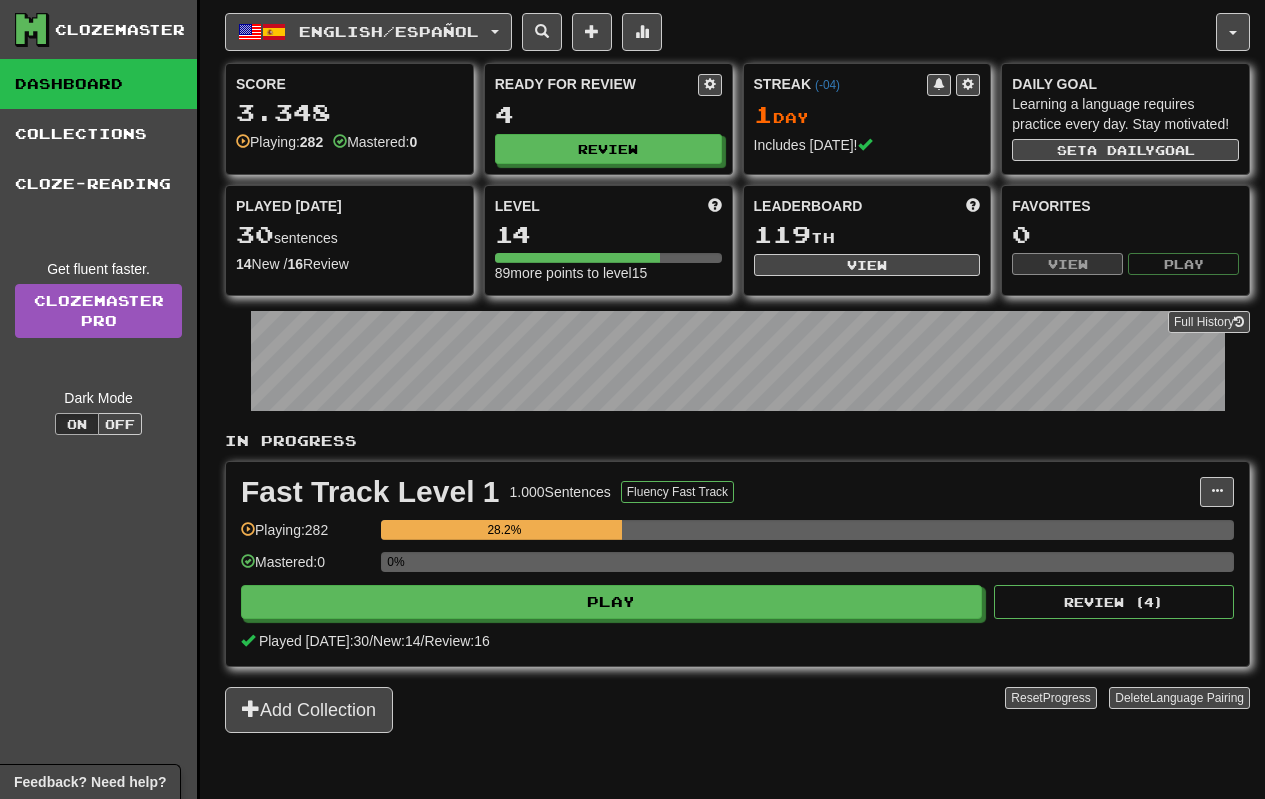 scroll, scrollTop: 0, scrollLeft: 0, axis: both 